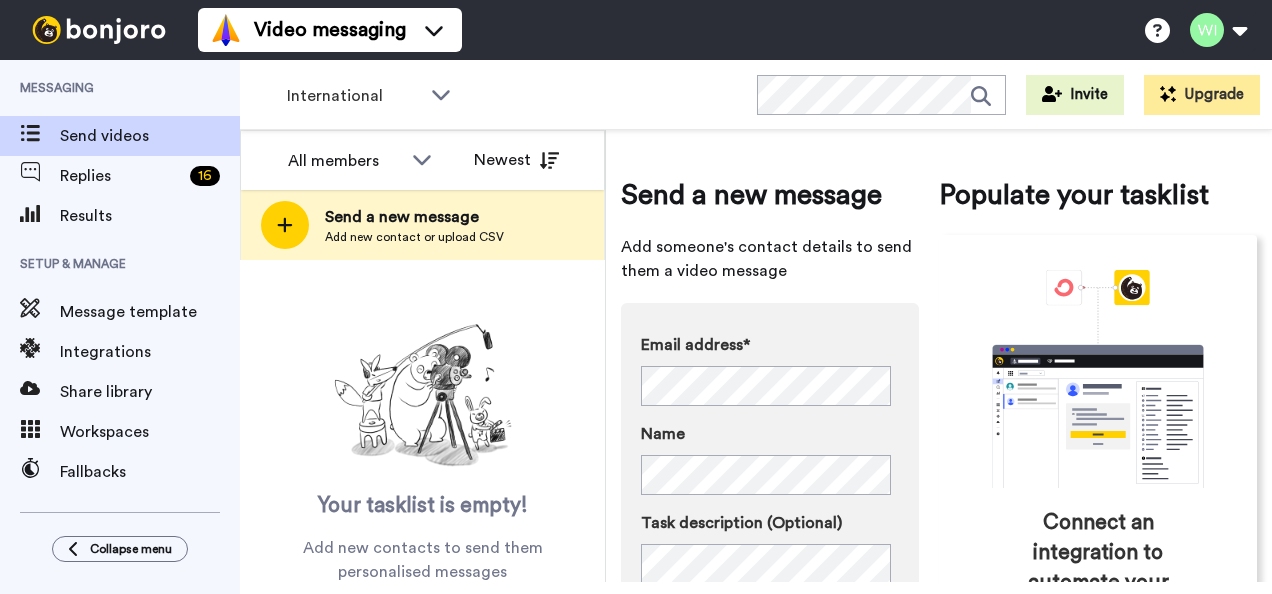 scroll, scrollTop: 0, scrollLeft: 0, axis: both 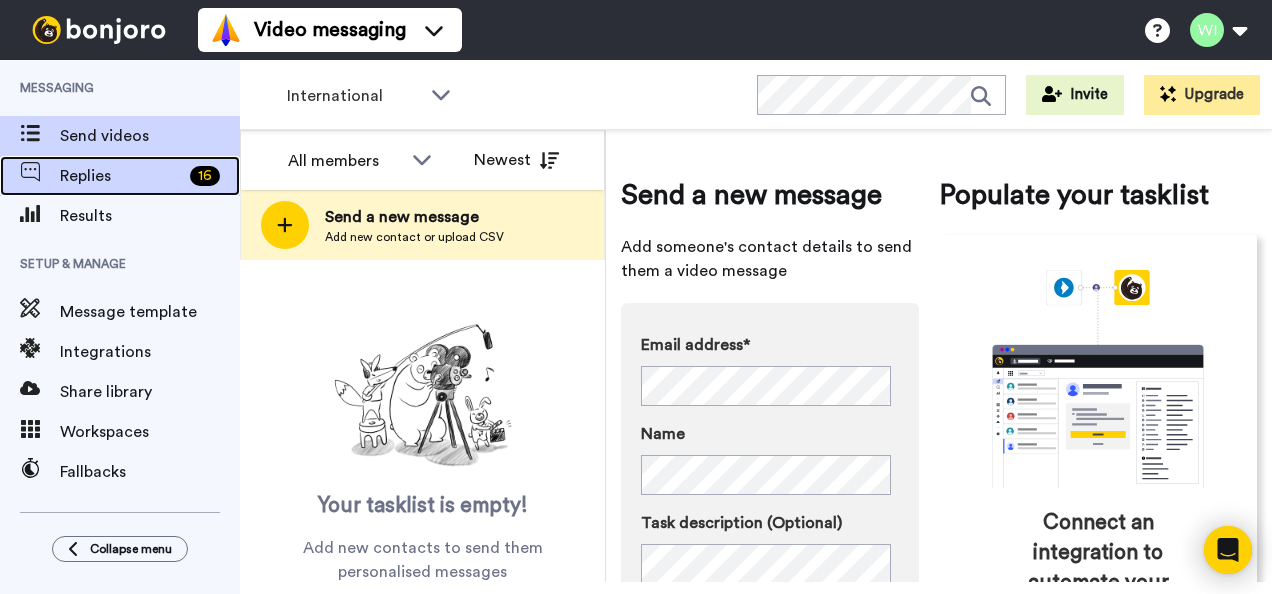 click on "Replies" at bounding box center [121, 176] 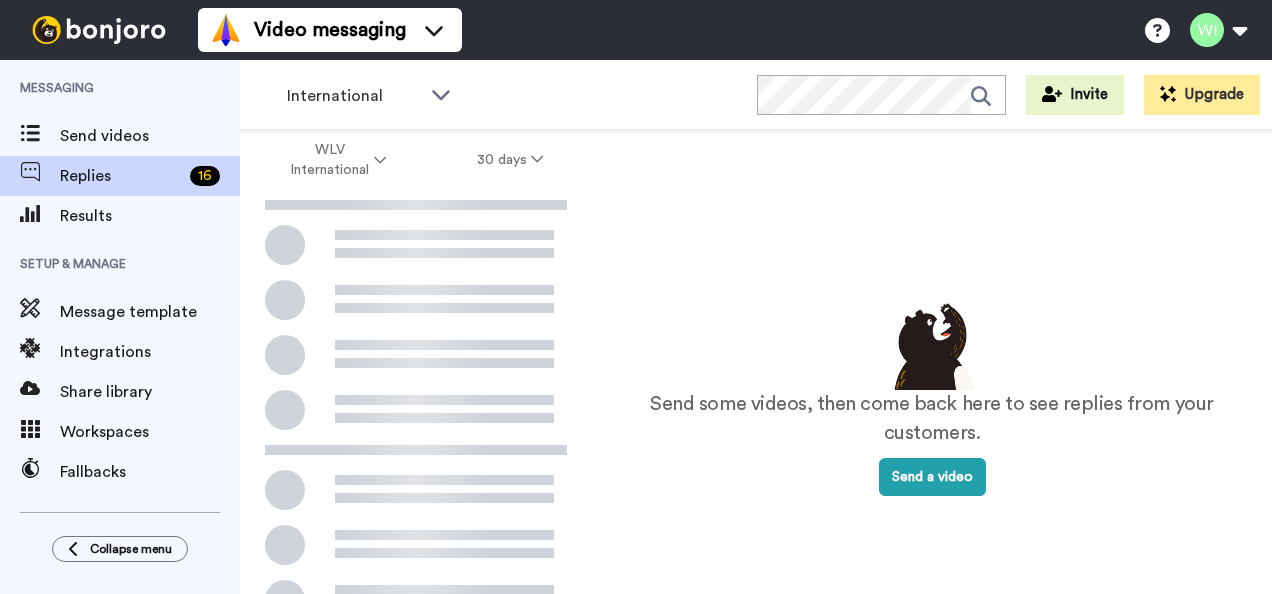 scroll, scrollTop: 0, scrollLeft: 0, axis: both 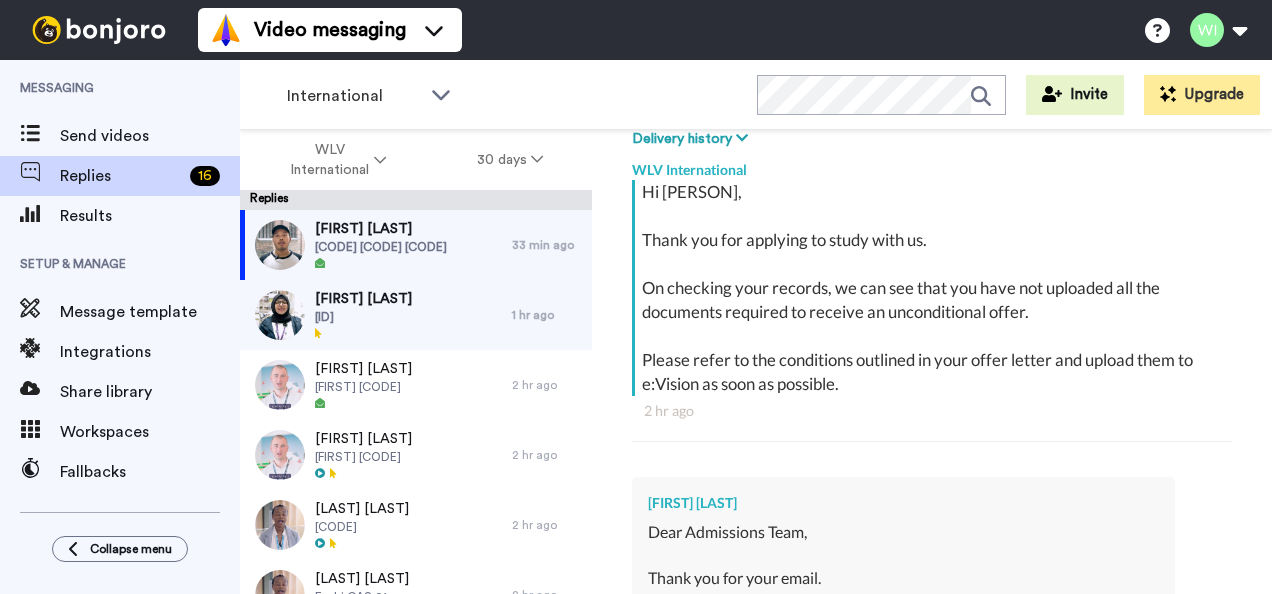 click on "International WORKSPACES View all All Default Task List Default International + Add a new workspace
Invite Upgrade" at bounding box center [756, 95] 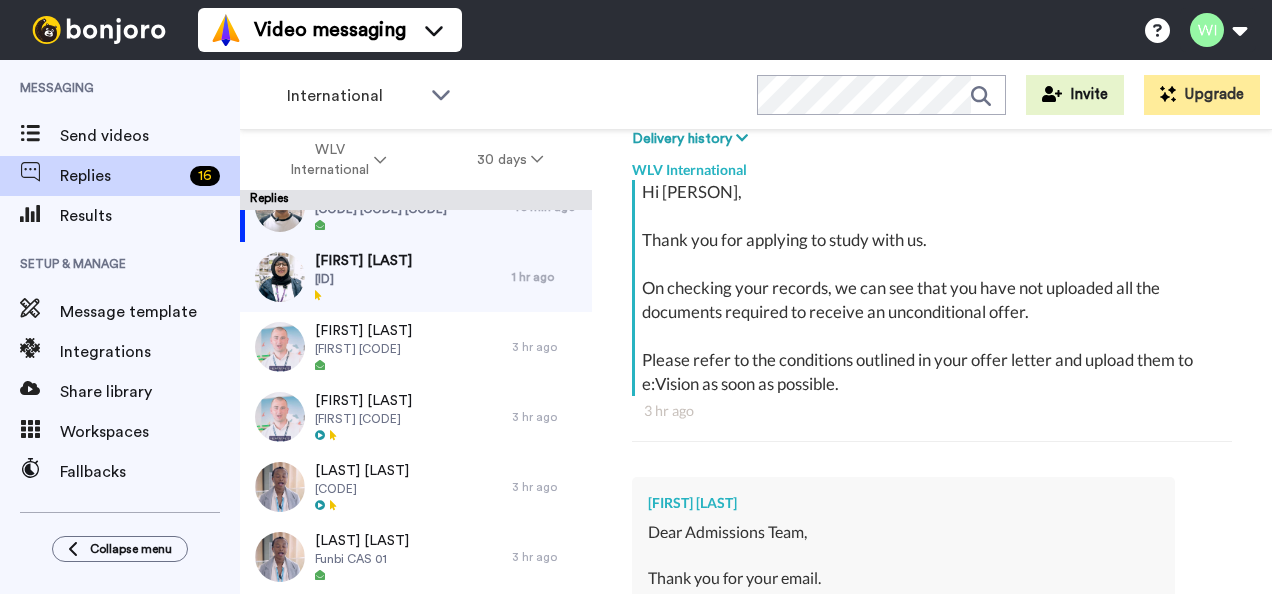 scroll, scrollTop: 0, scrollLeft: 0, axis: both 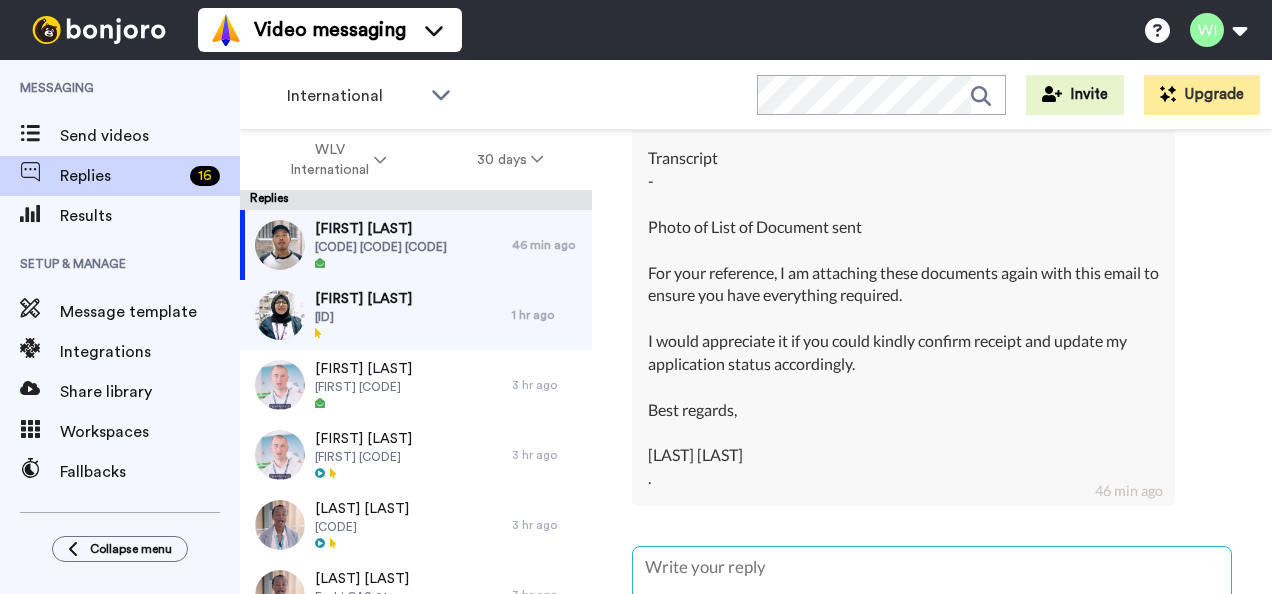 click at bounding box center (932, 611) 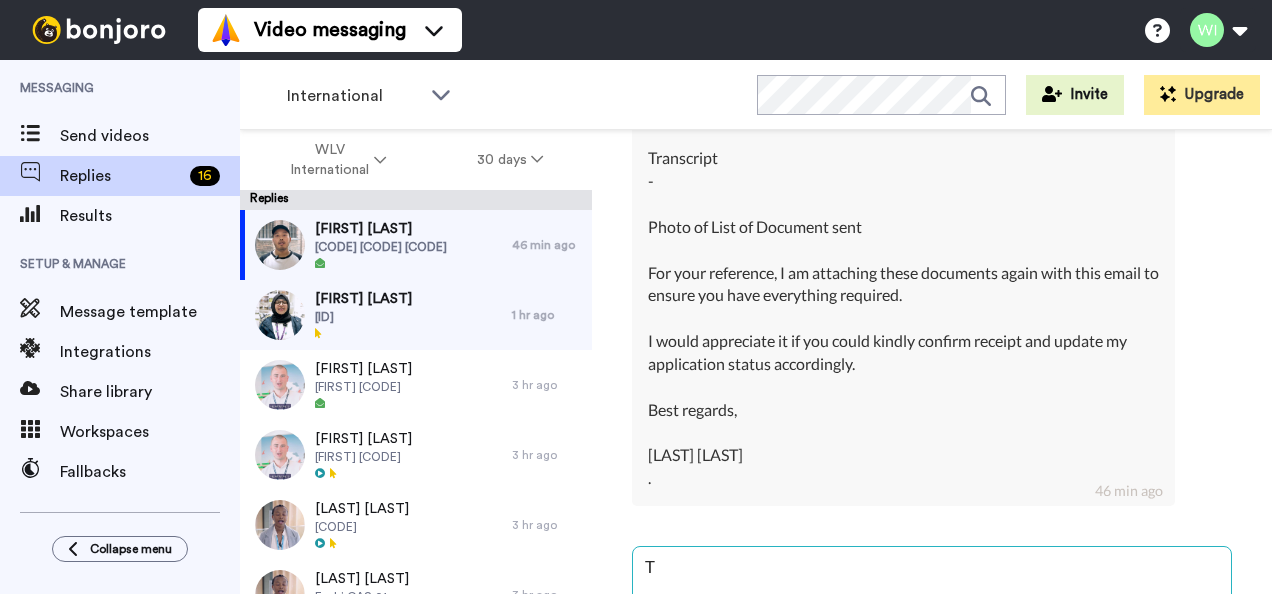 type on "x" 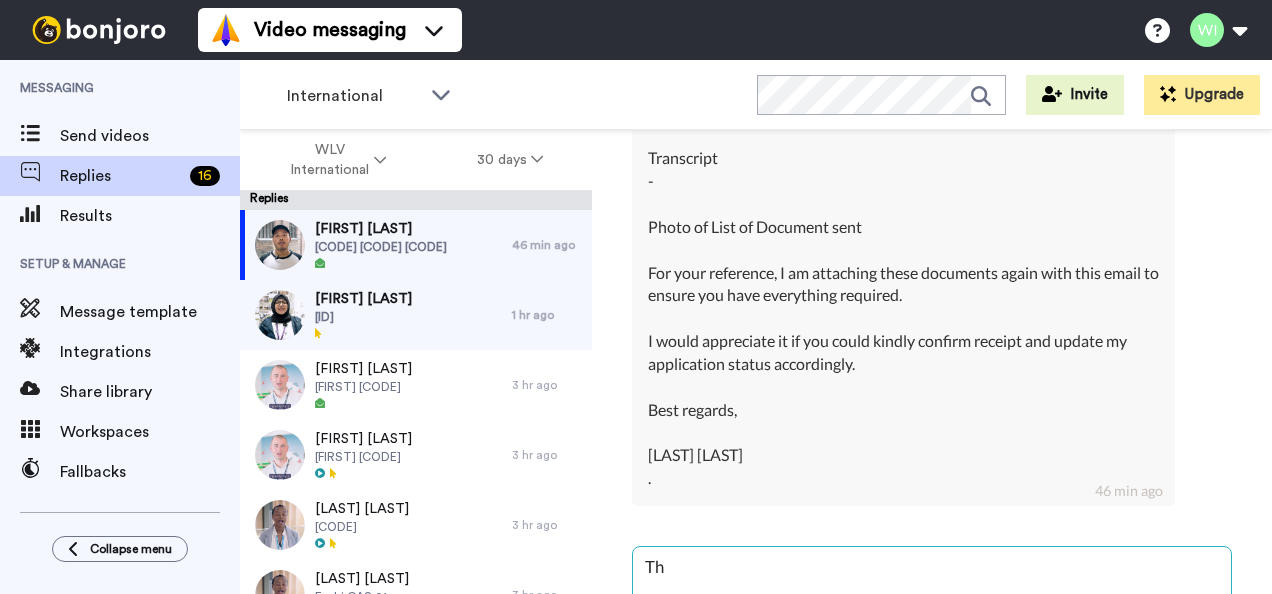 type on "x" 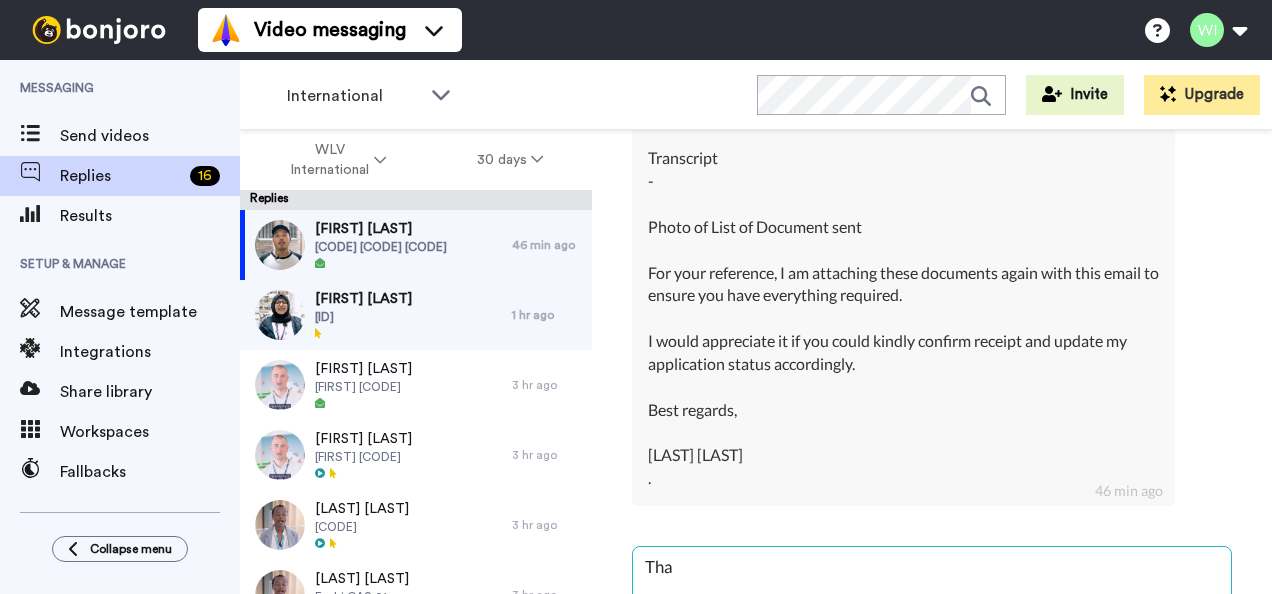 type on "x" 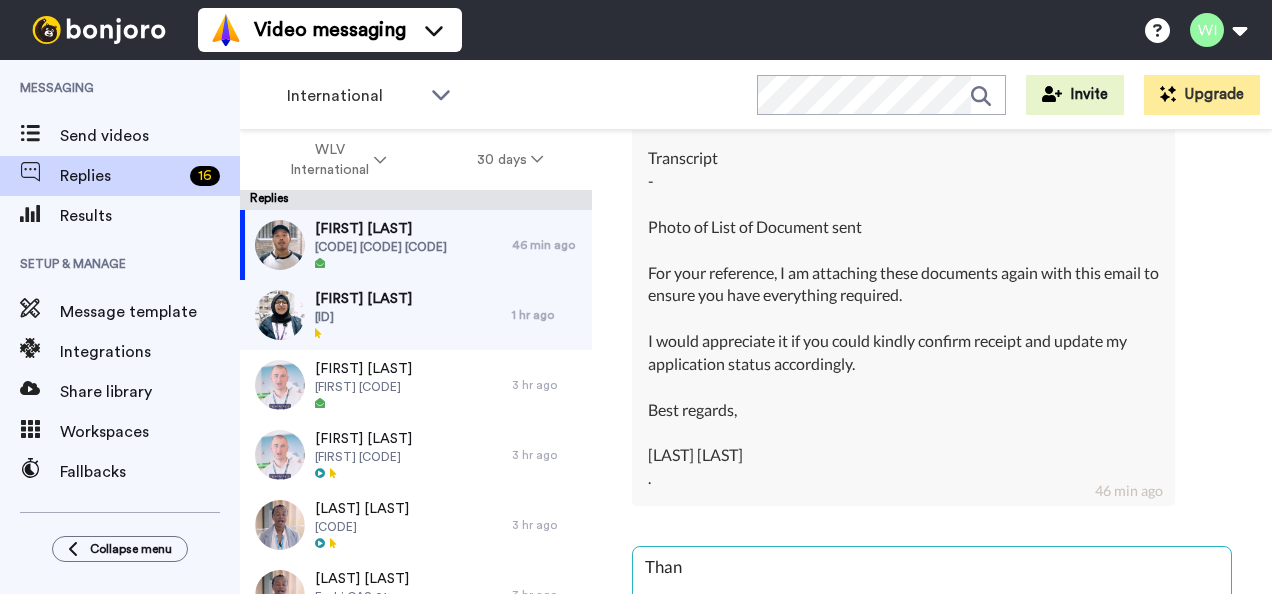 type on "x" 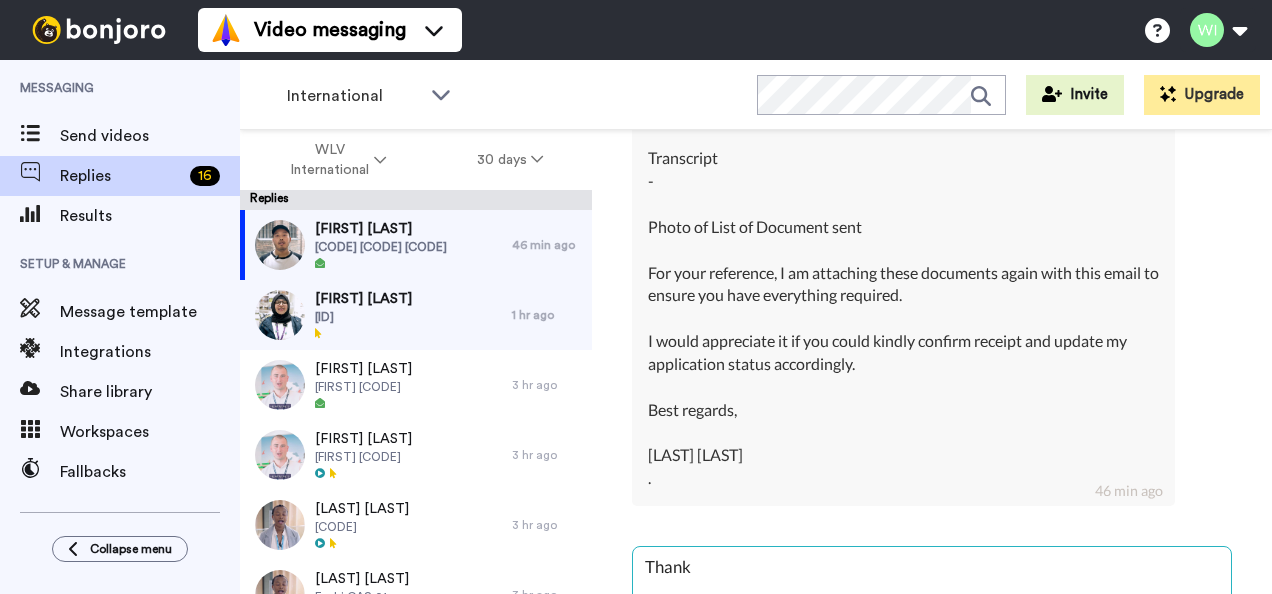 type on "x" 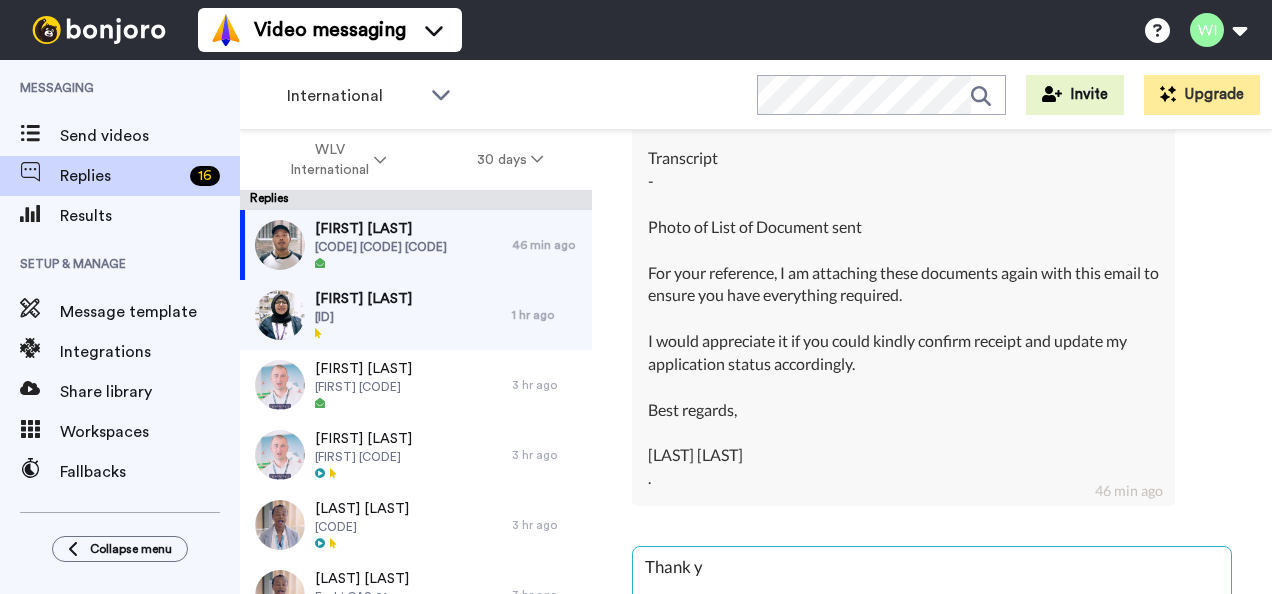 type on "x" 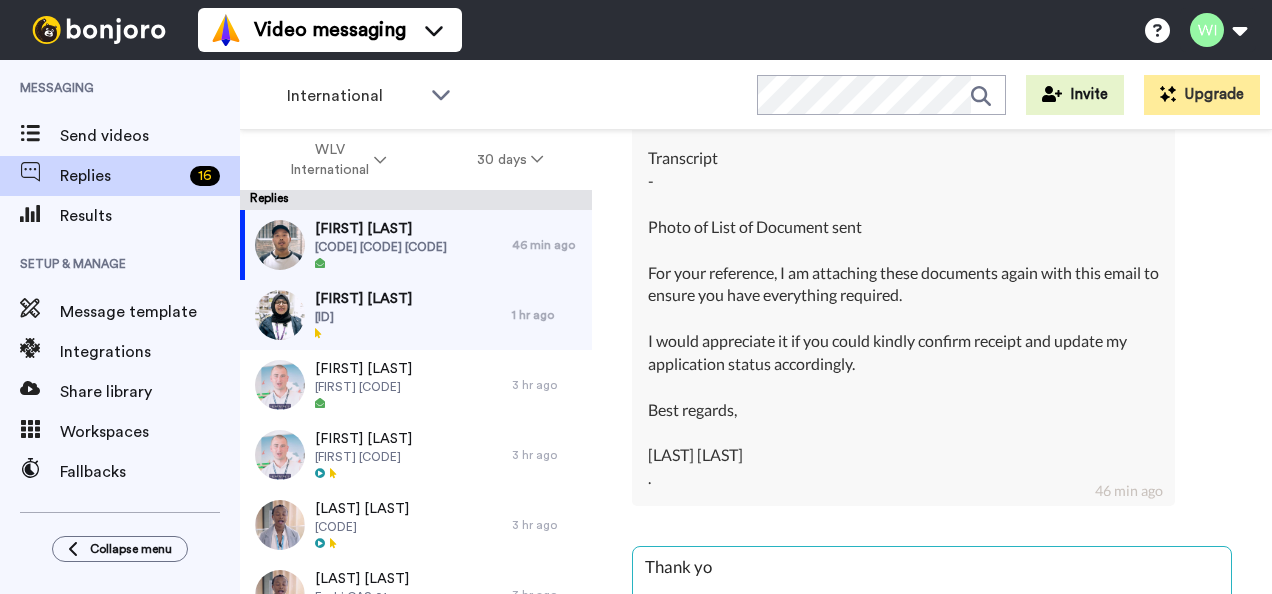 type on "x" 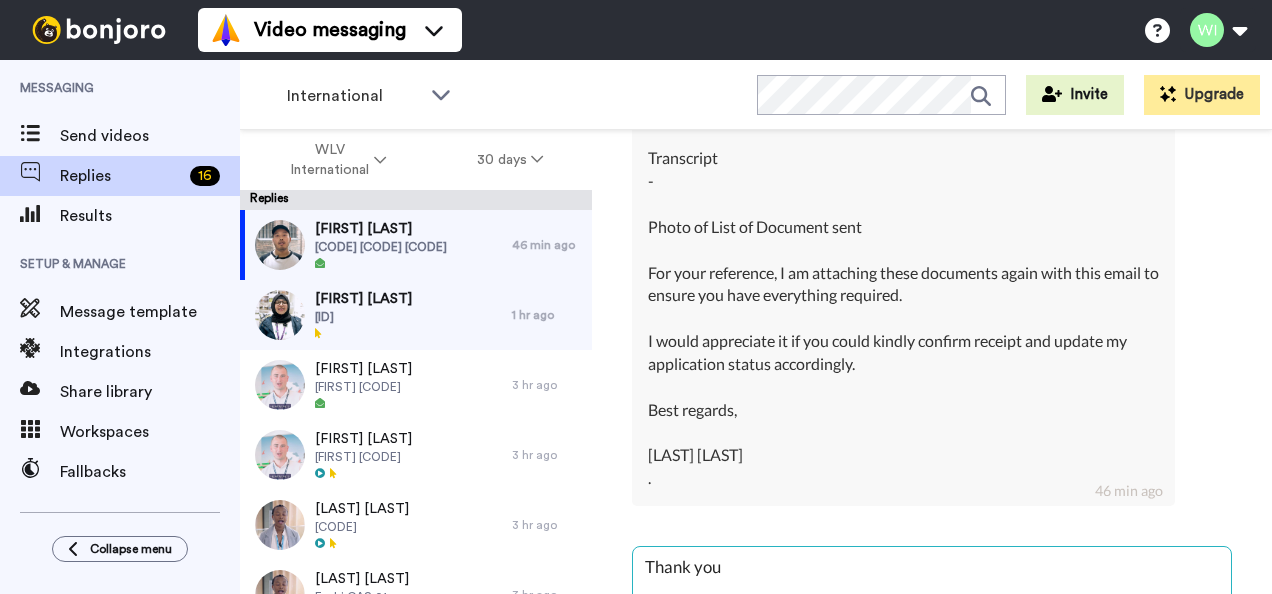 type on "x" 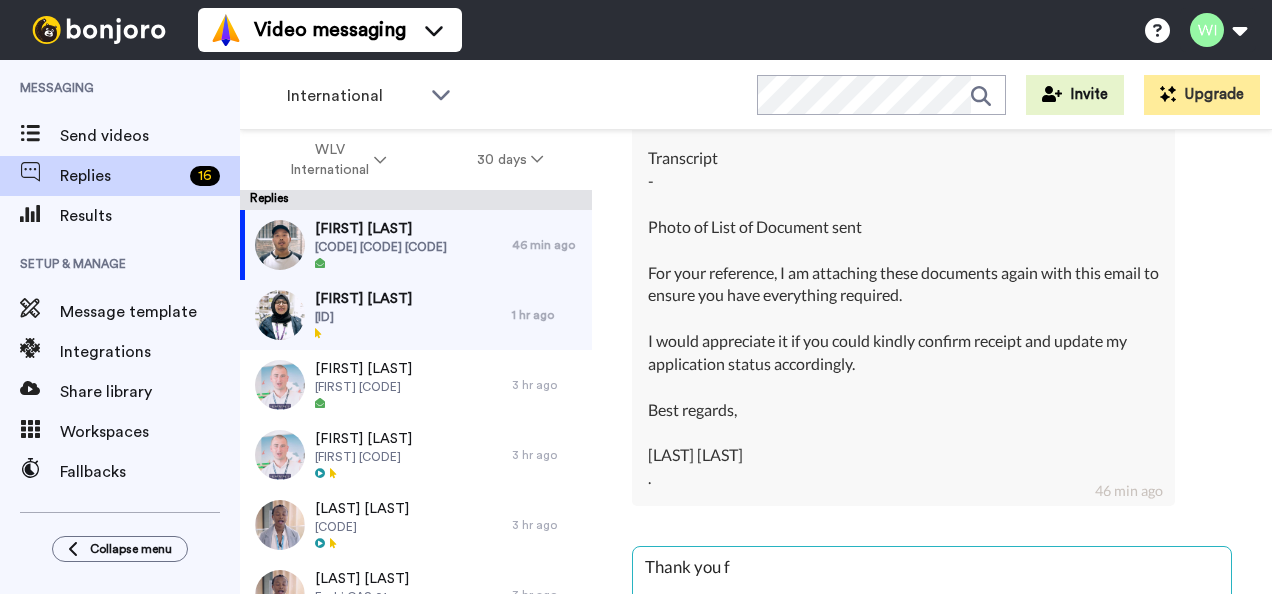 type on "Thank you fo" 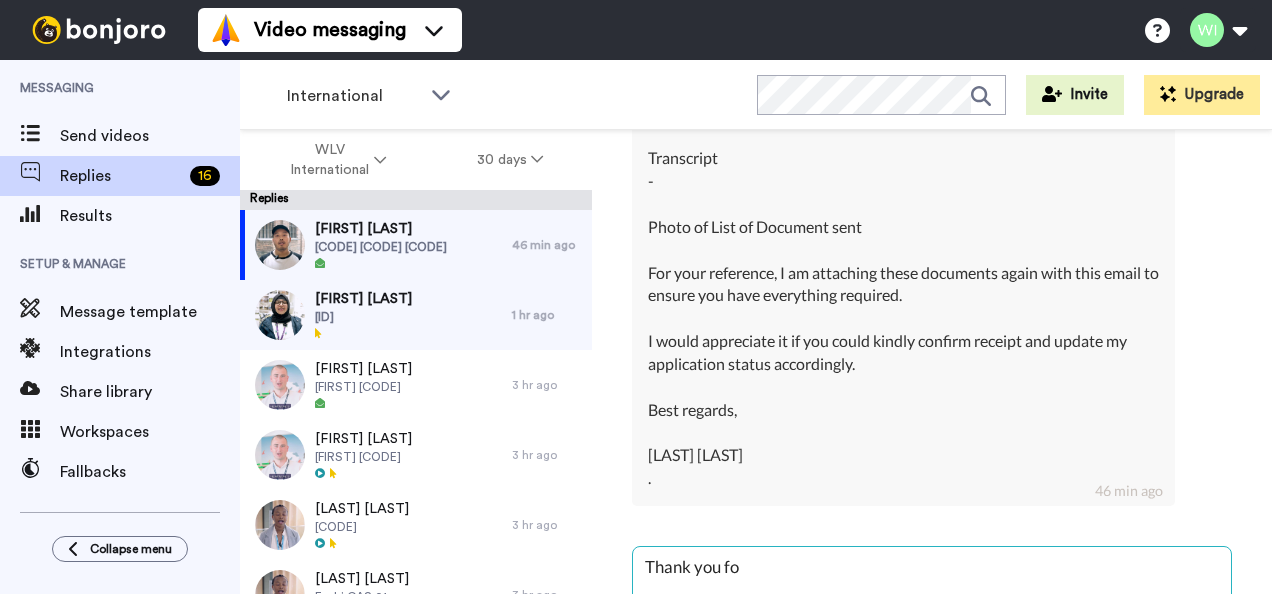 type on "x" 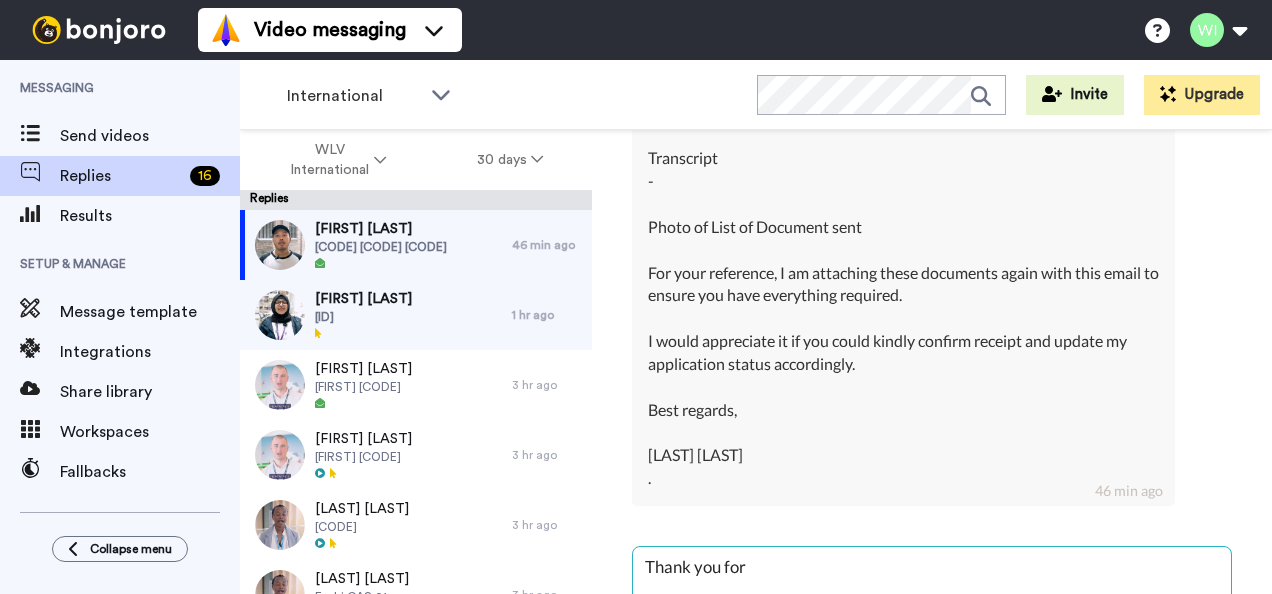 type on "x" 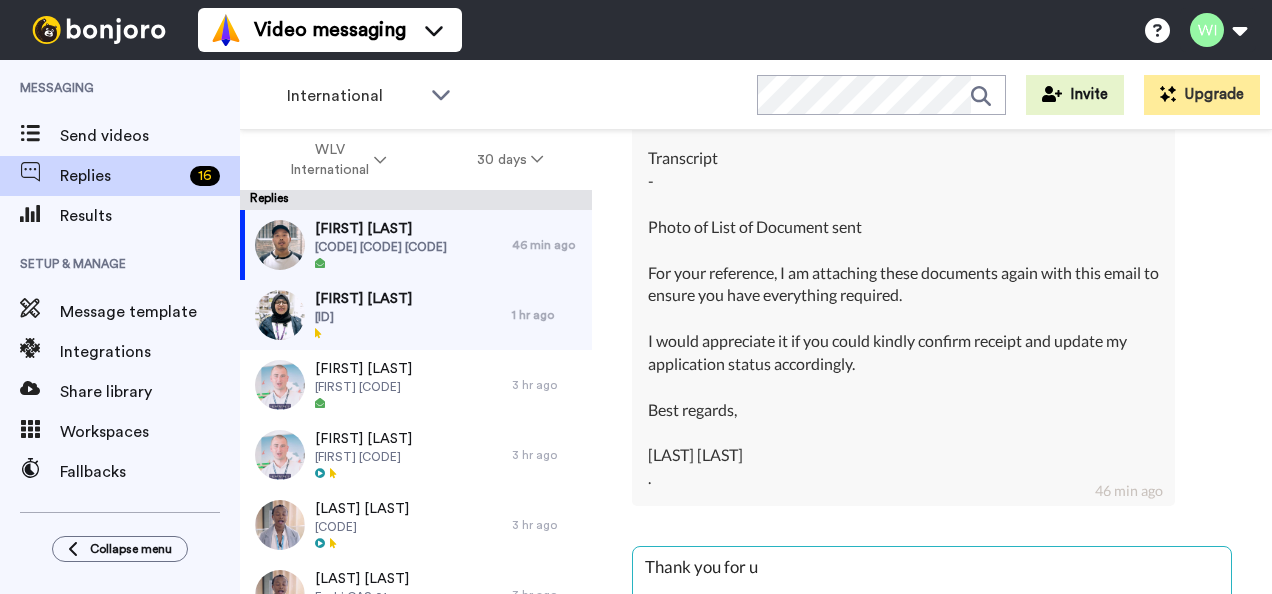 type on "x" 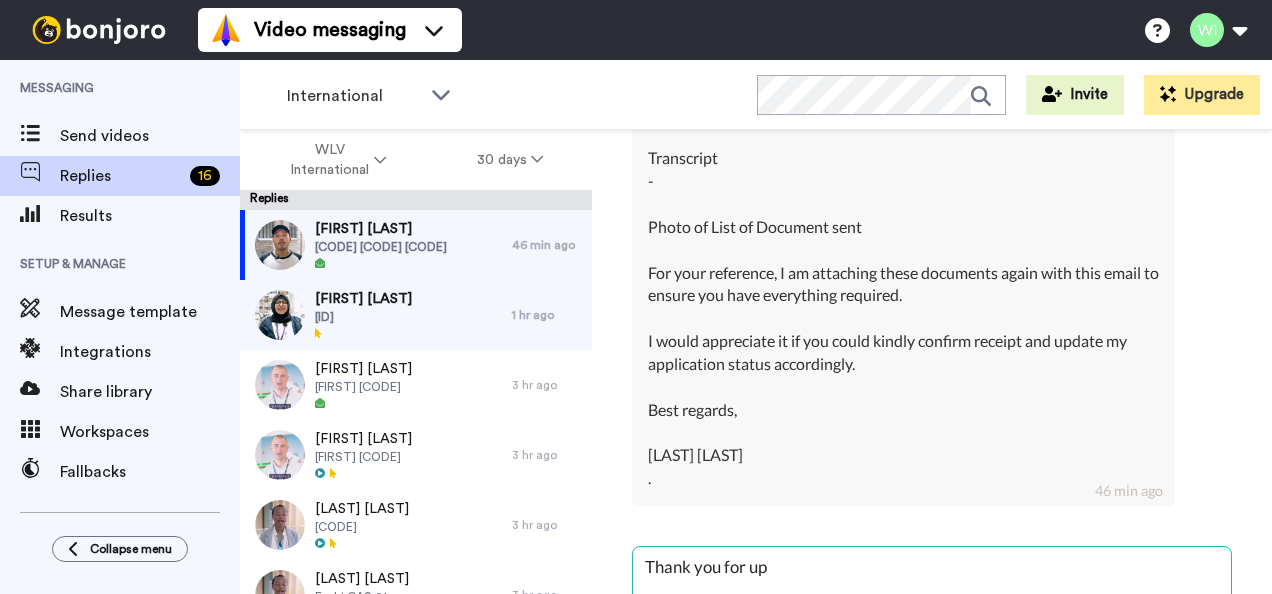 type on "x" 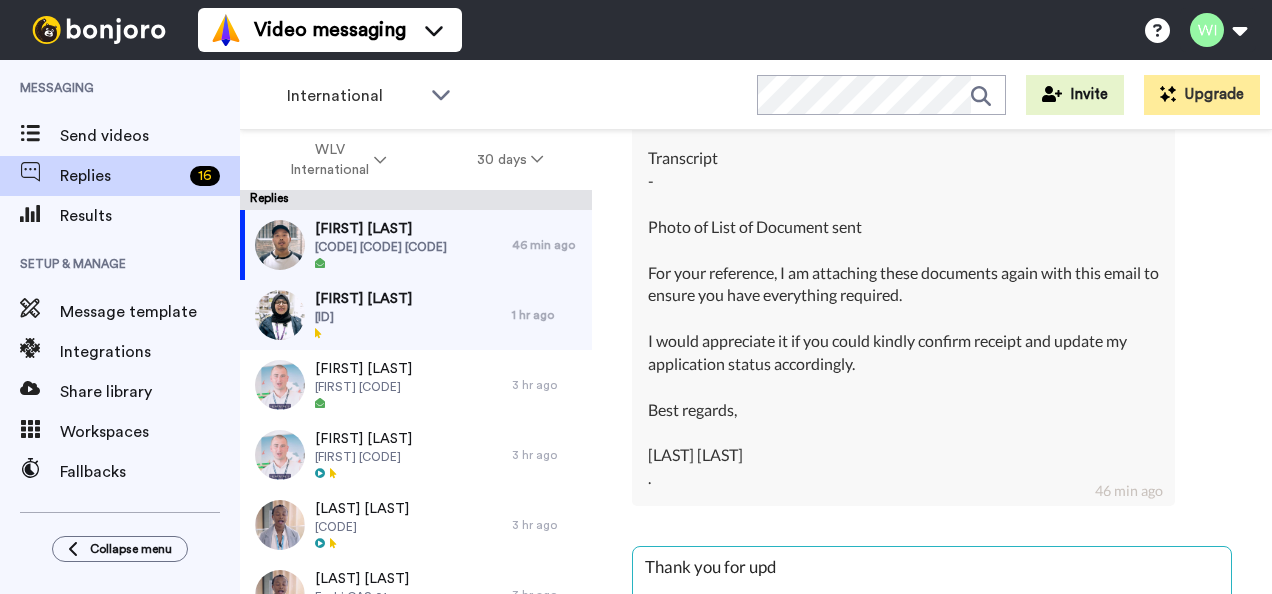 type on "x" 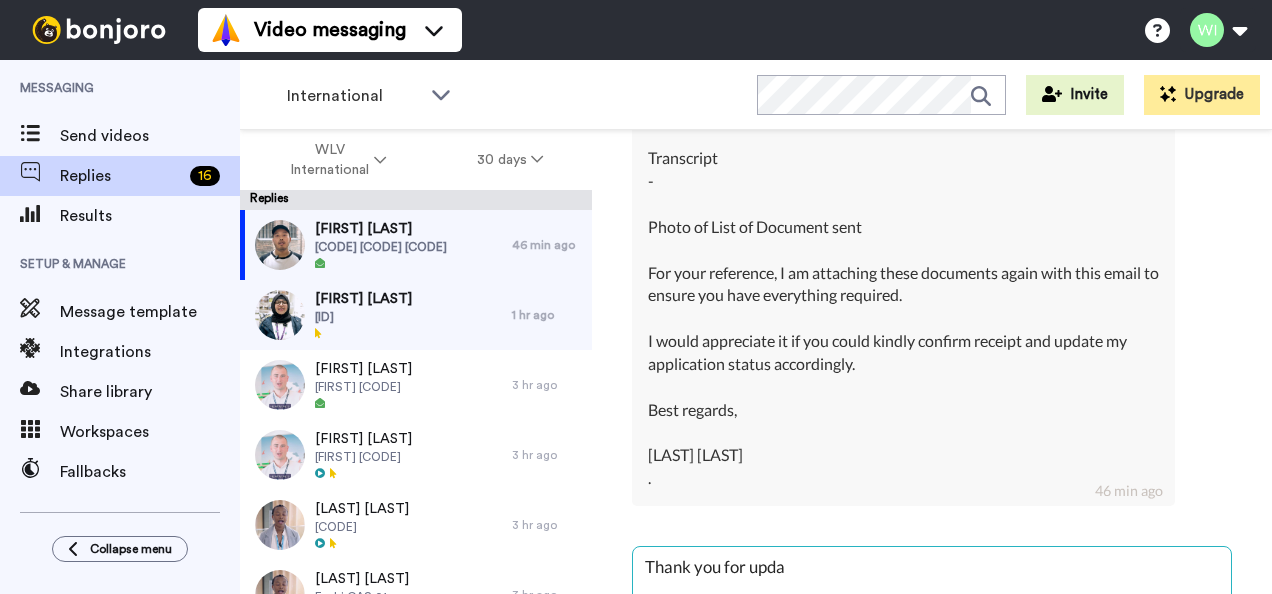 type on "Thank you for updat" 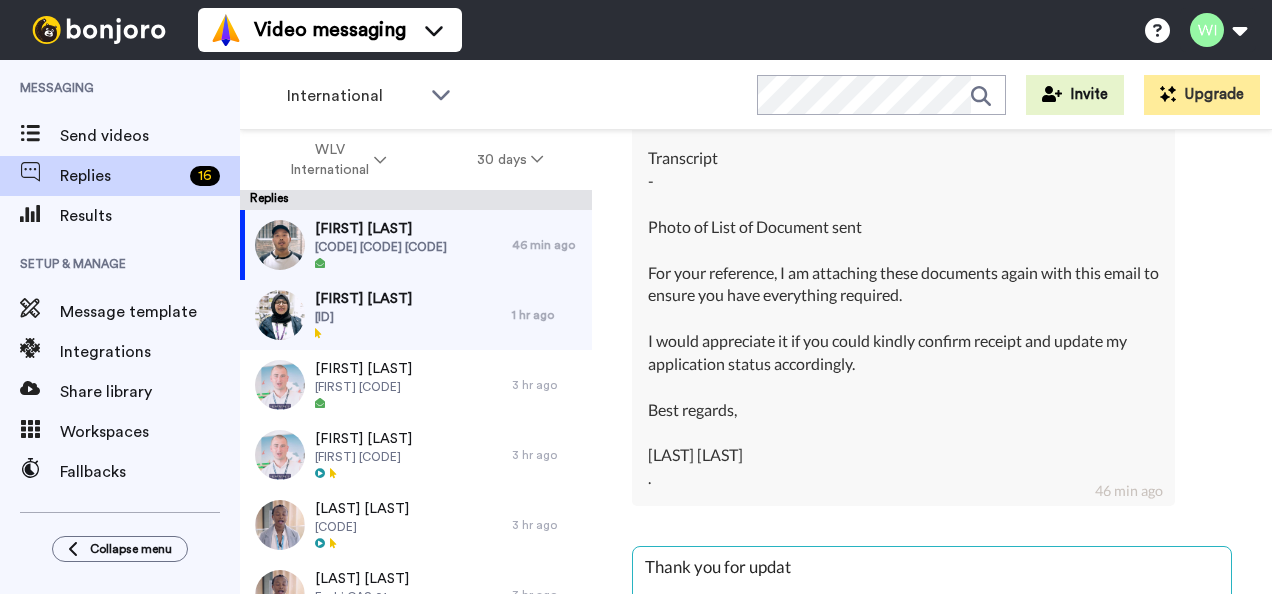 type on "x" 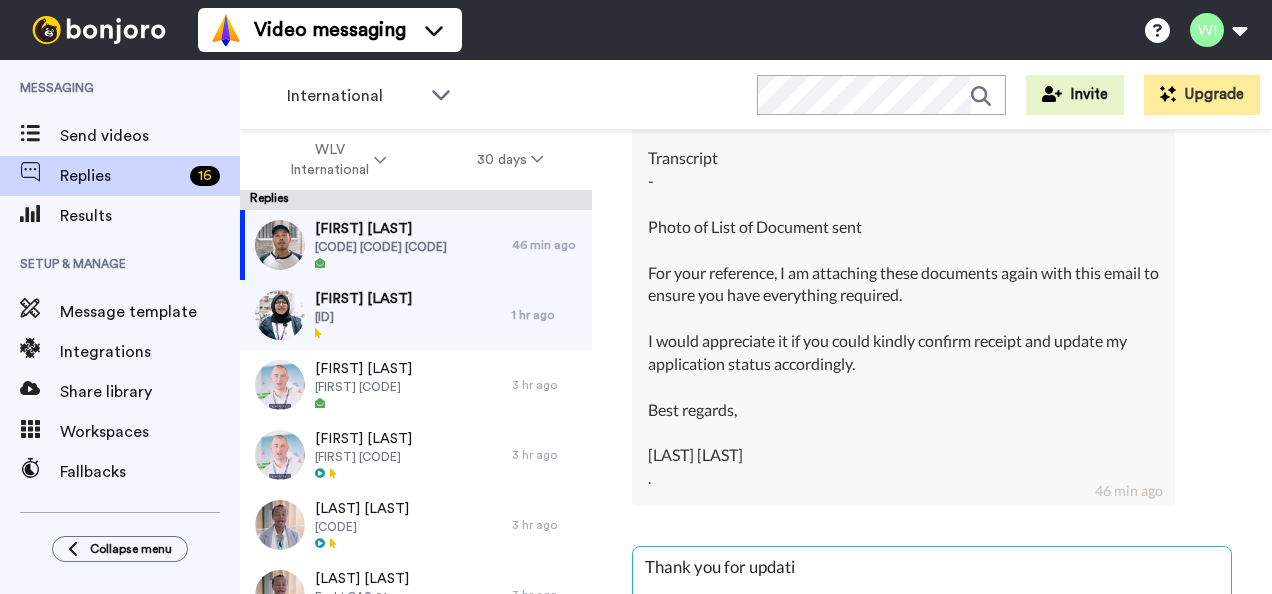 type on "x" 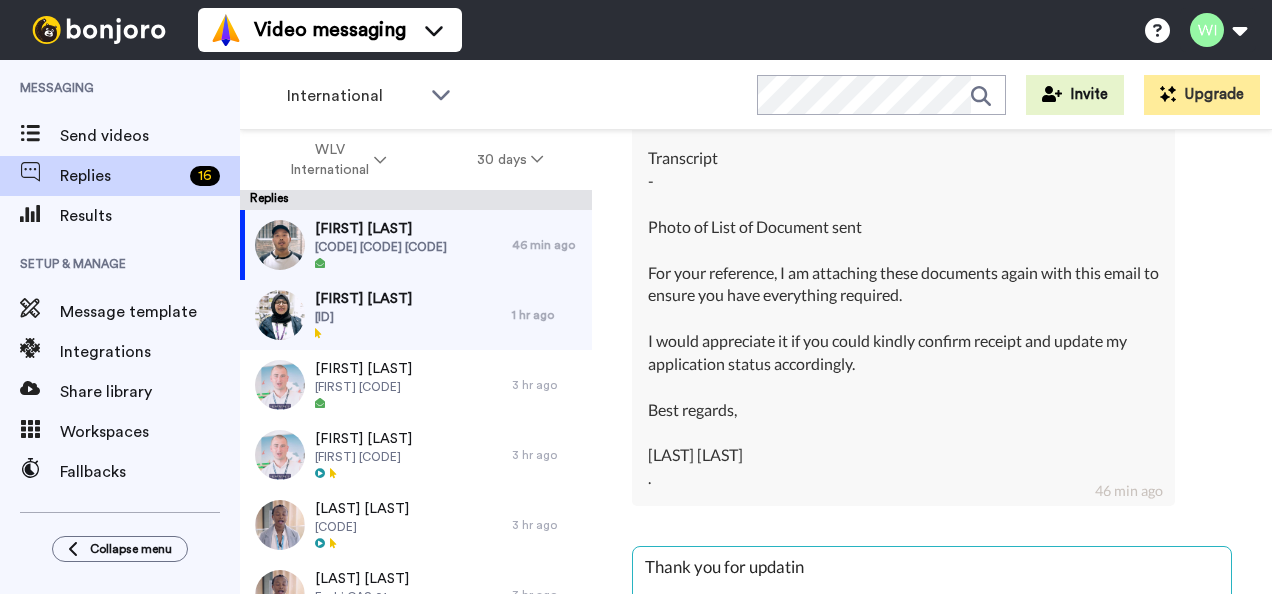 type on "x" 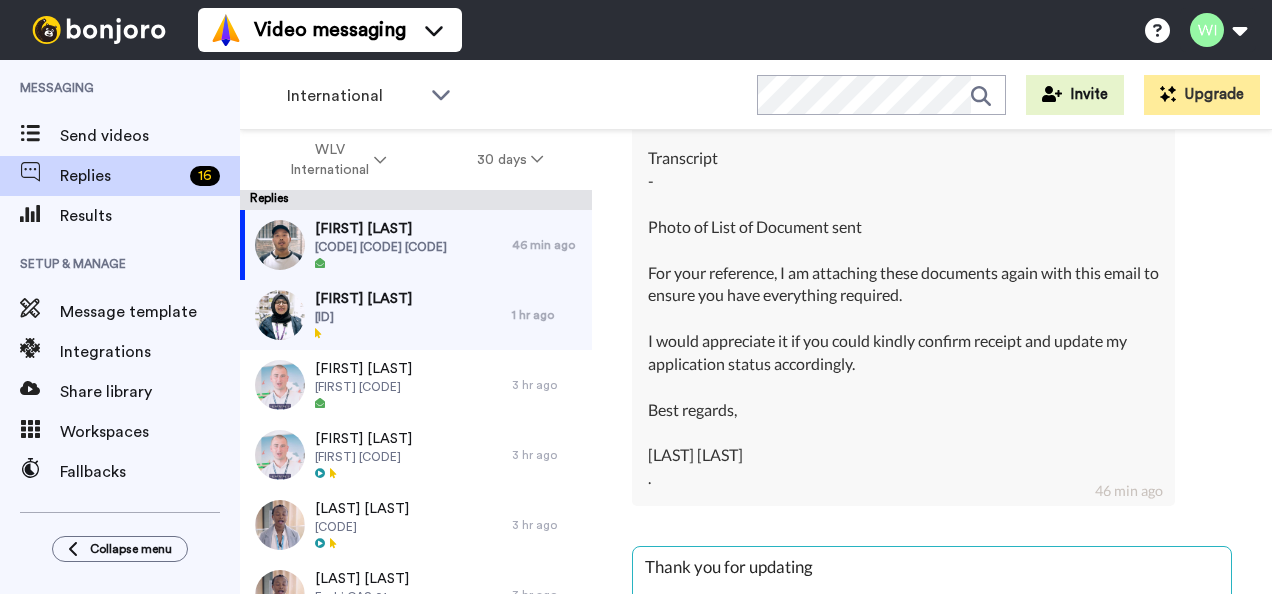 type on "x" 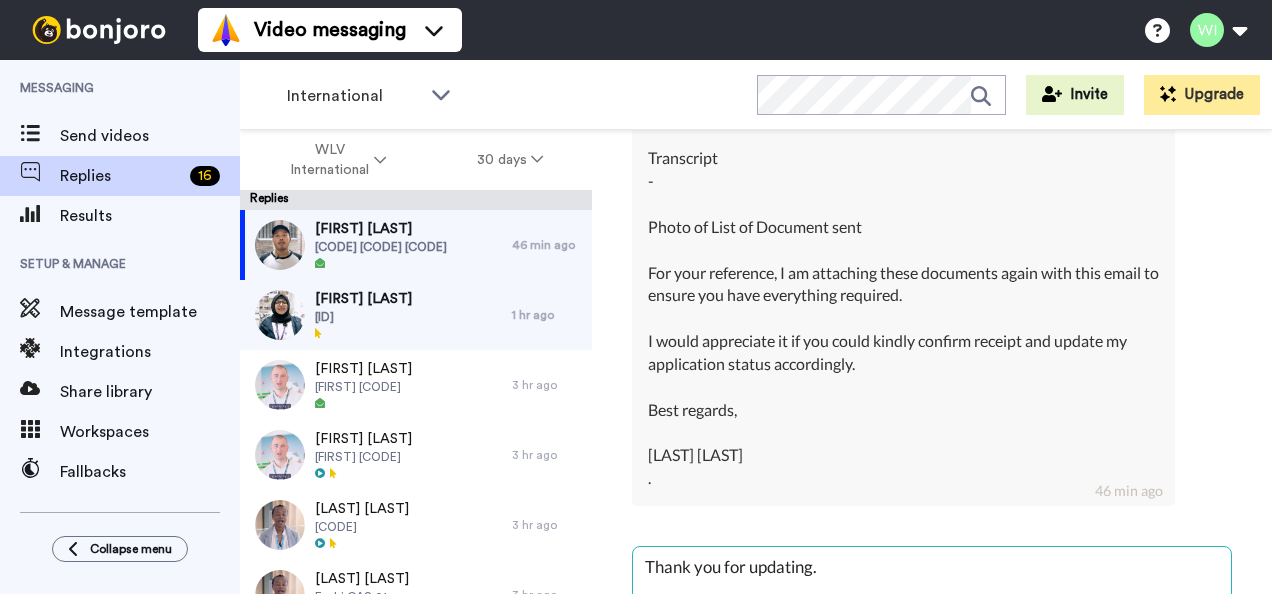 type on "x" 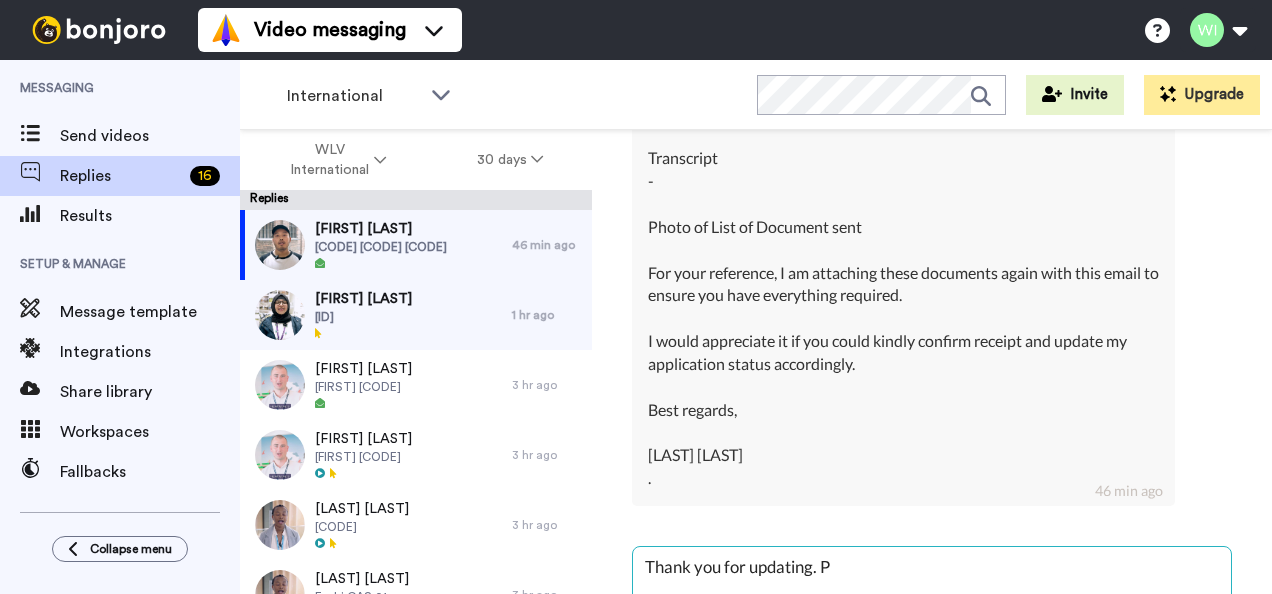type on "x" 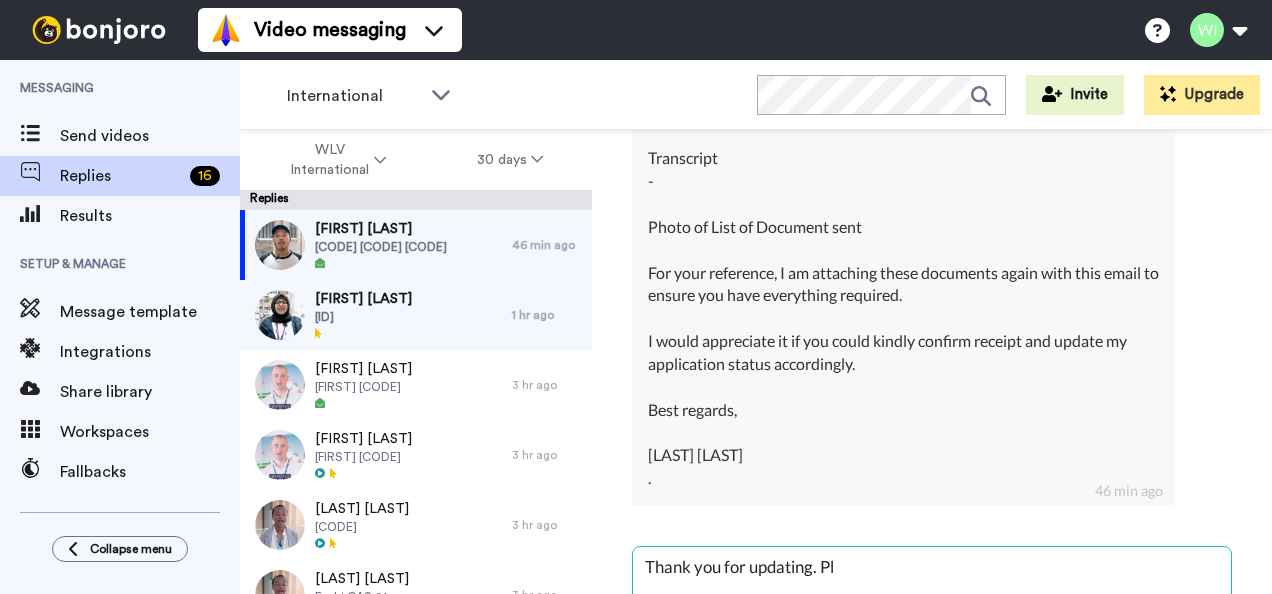 type on "x" 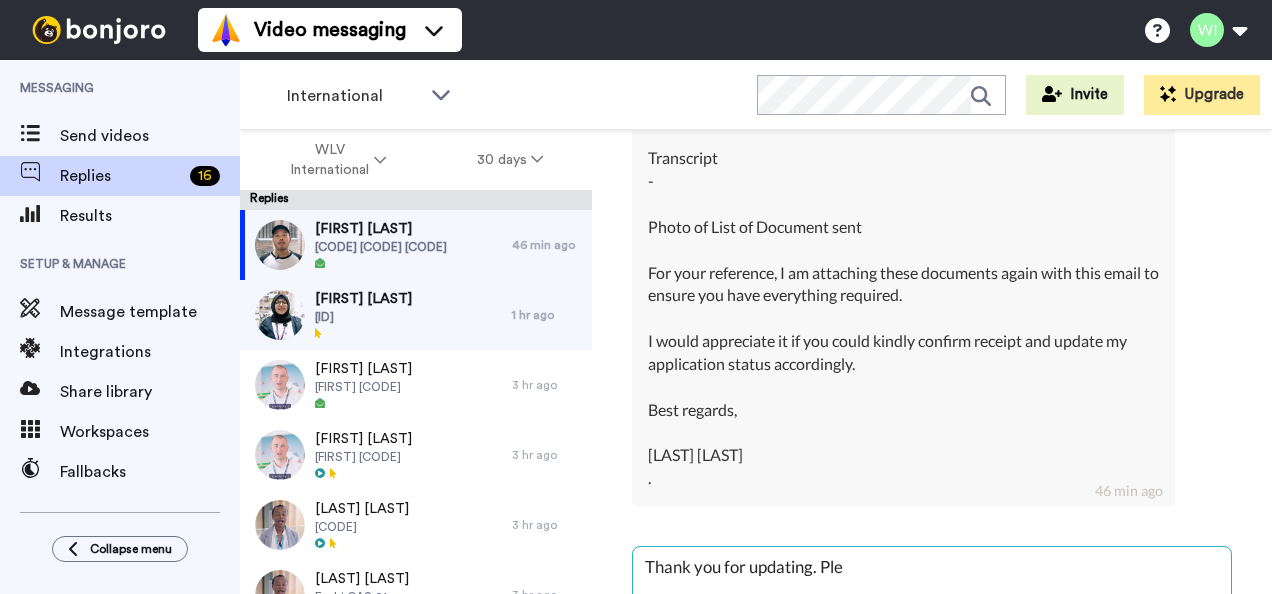 type on "x" 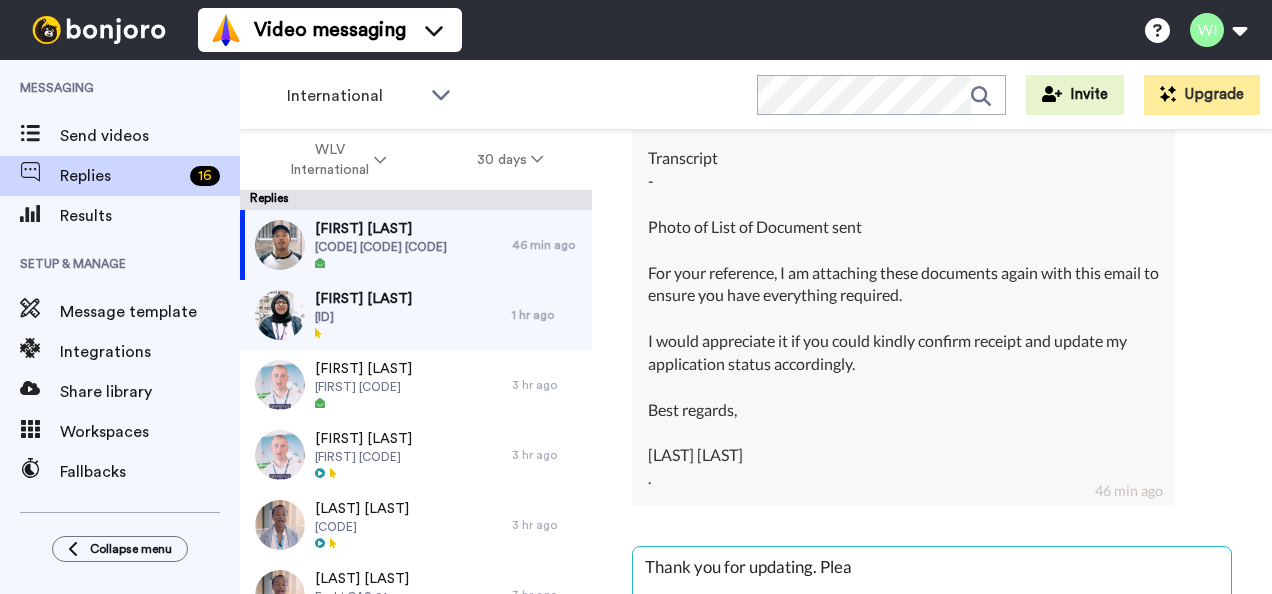 type on "x" 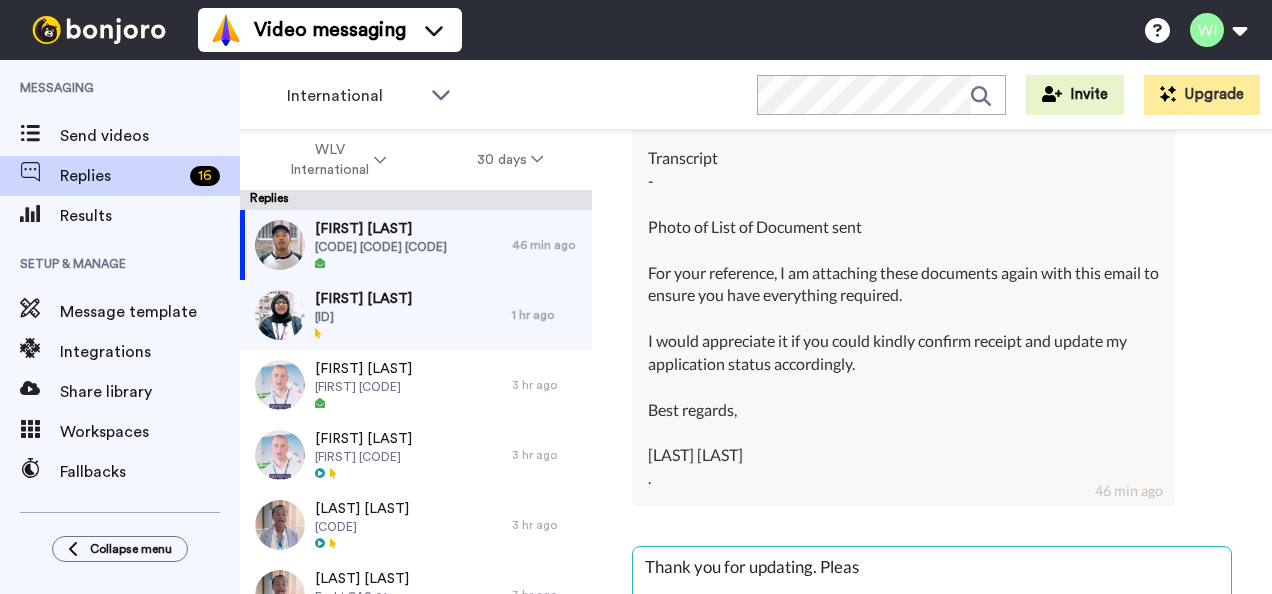 type on "x" 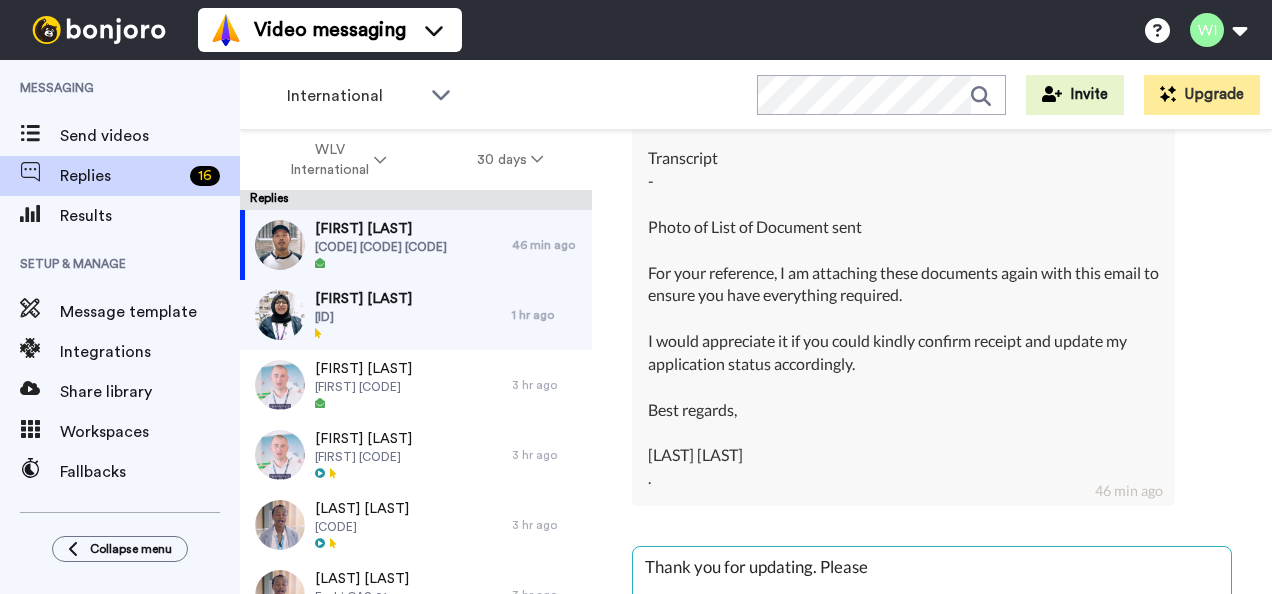 type on "x" 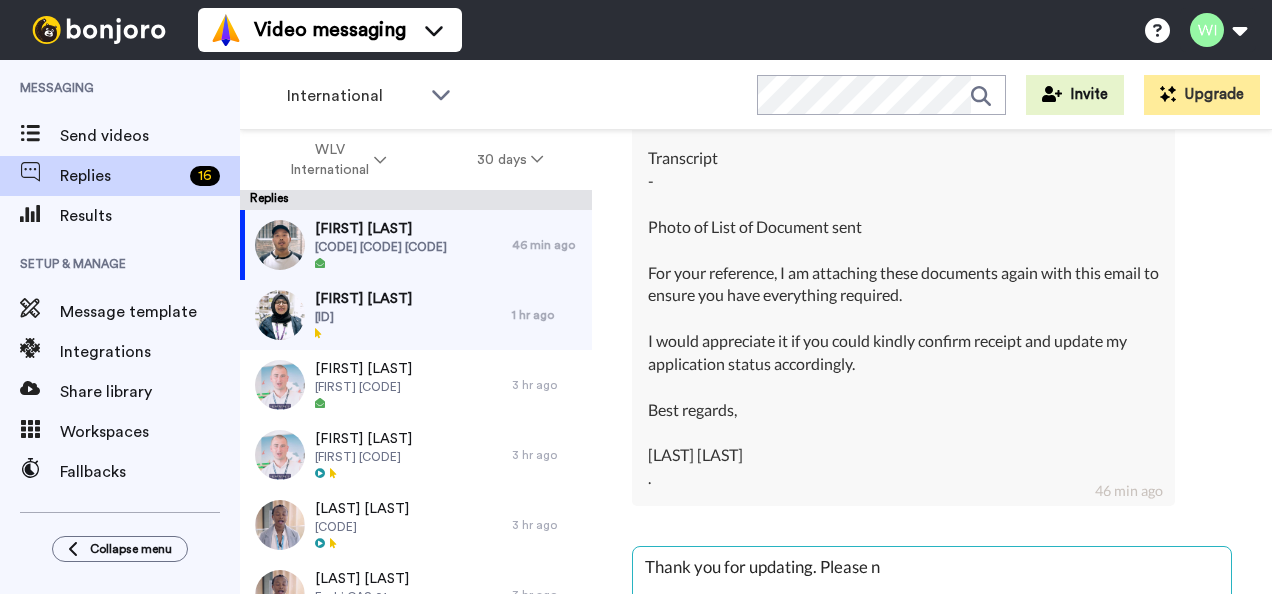 type on "x" 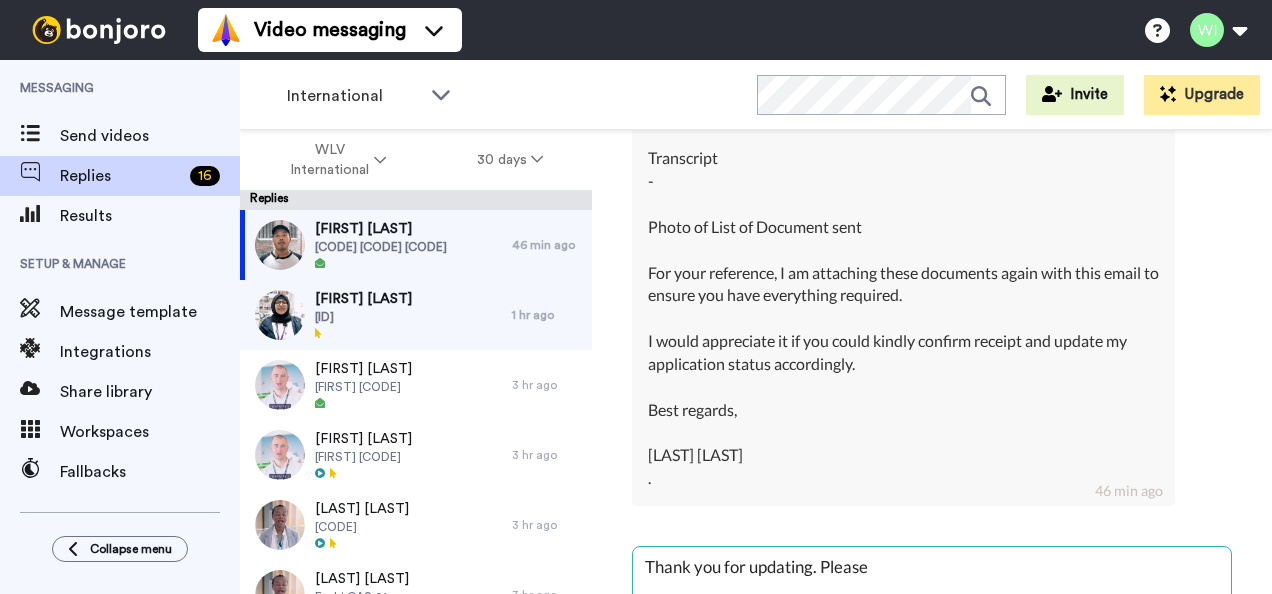 type on "x" 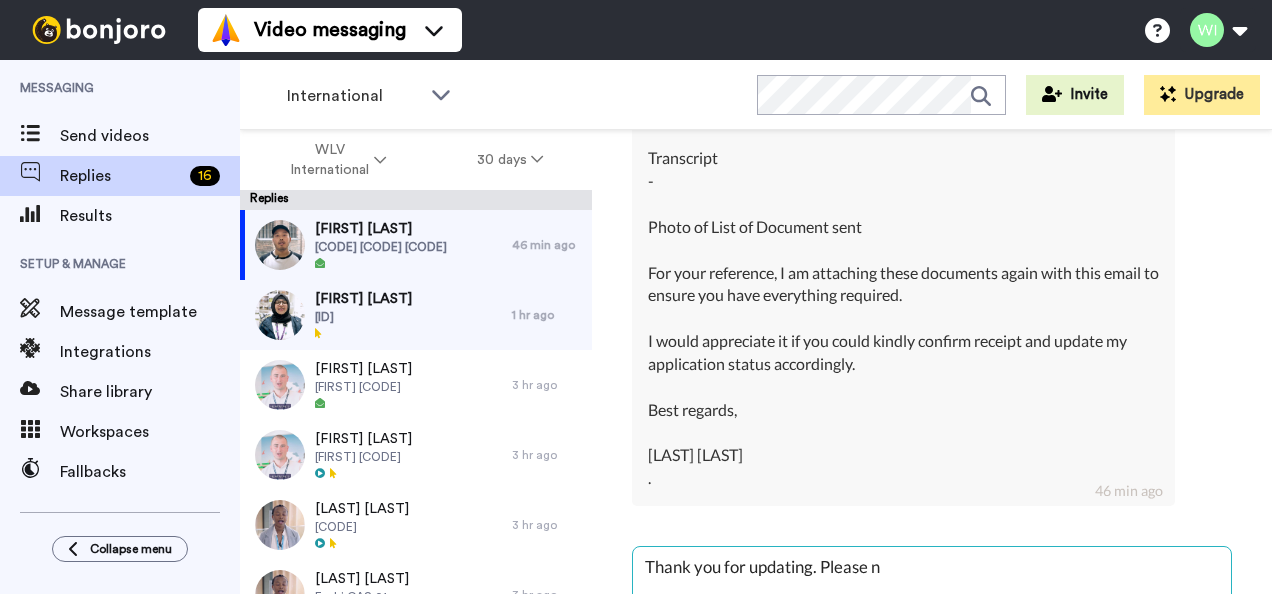 type on "x" 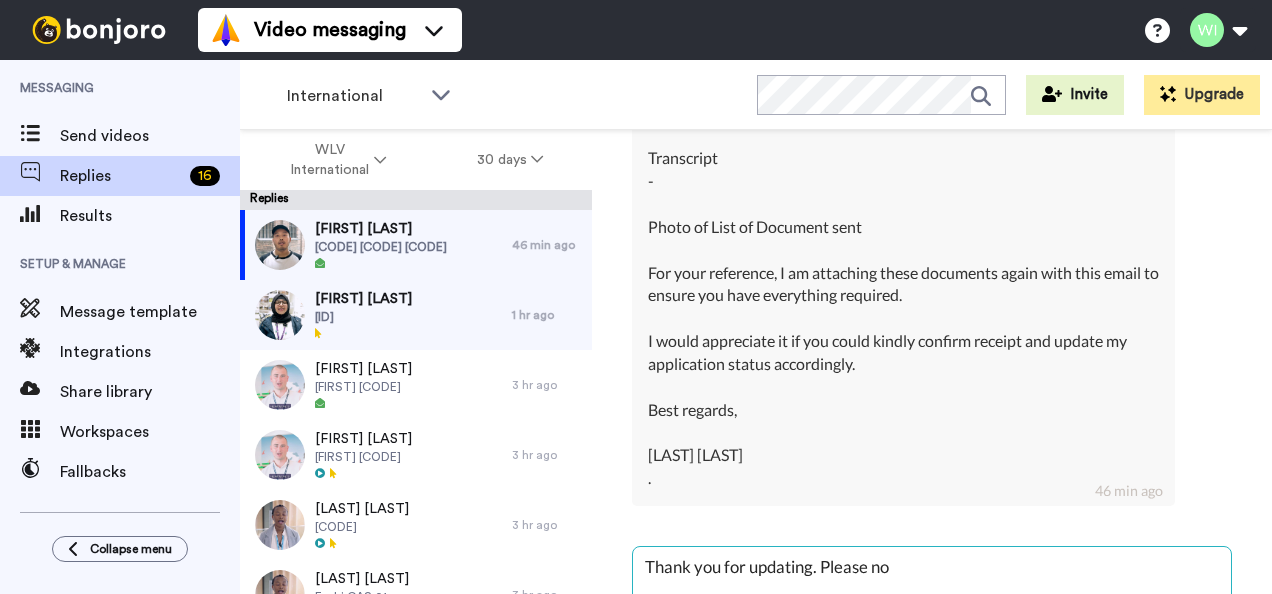 type on "x" 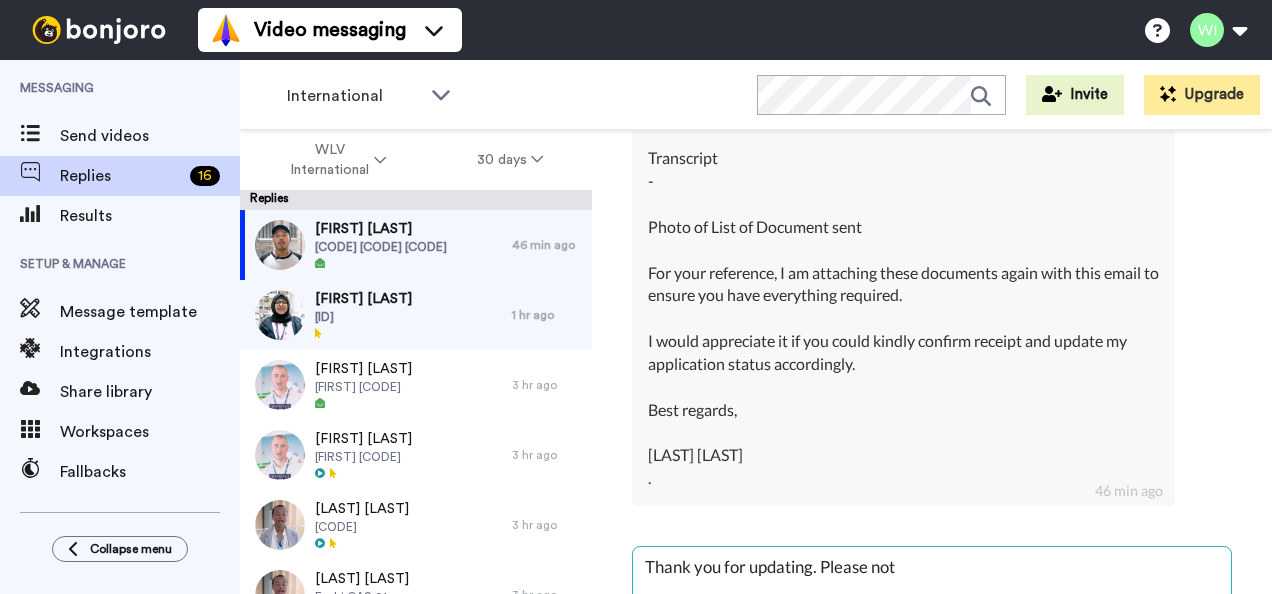 type on "x" 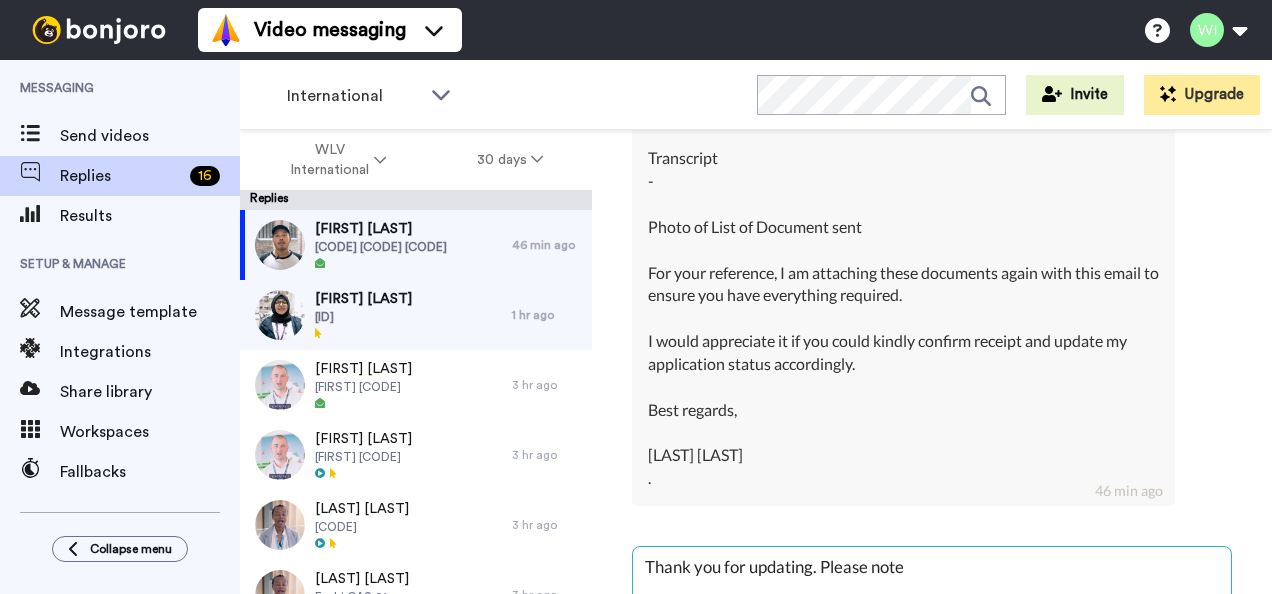 type on "Thank you for updating. Please note" 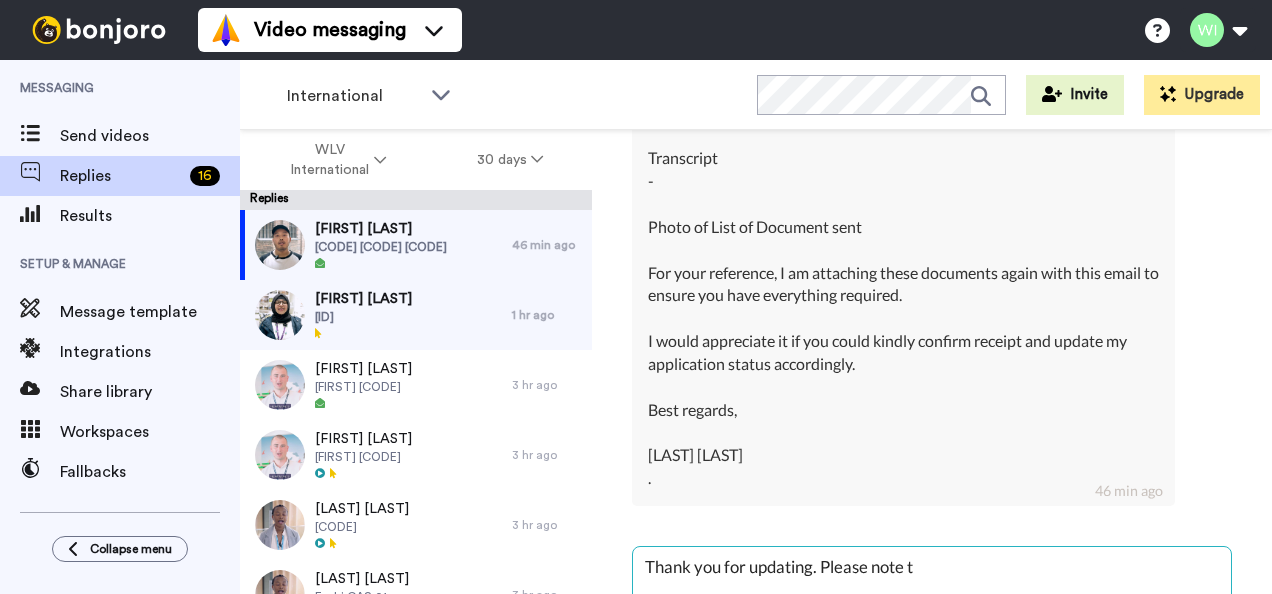 type on "x" 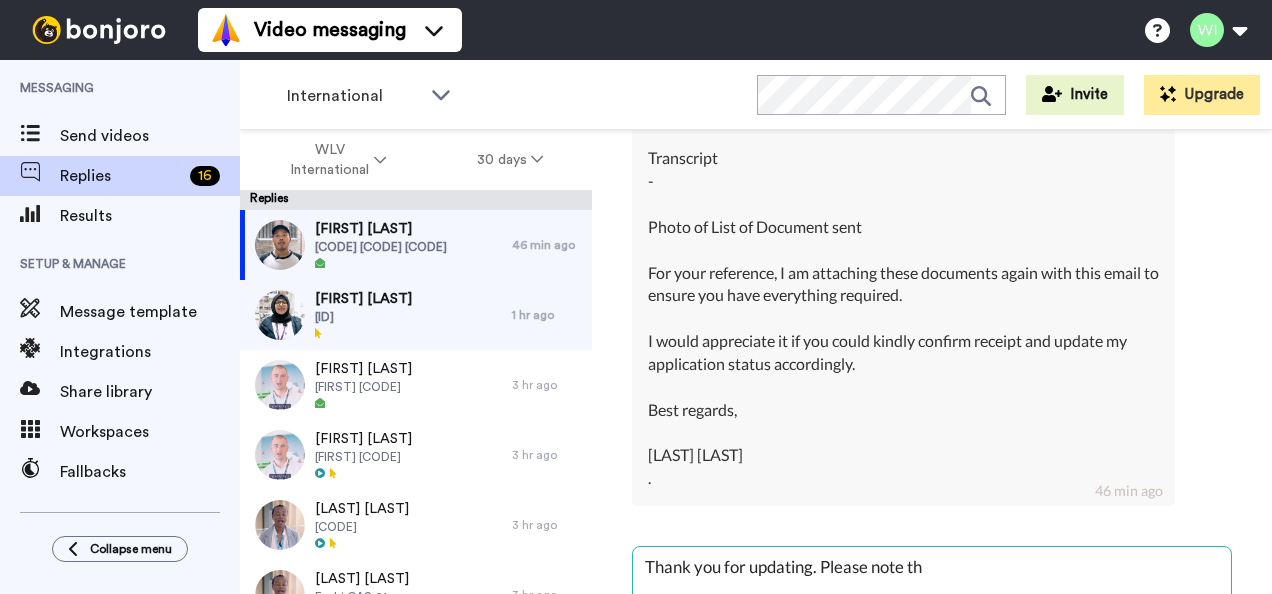 type on "x" 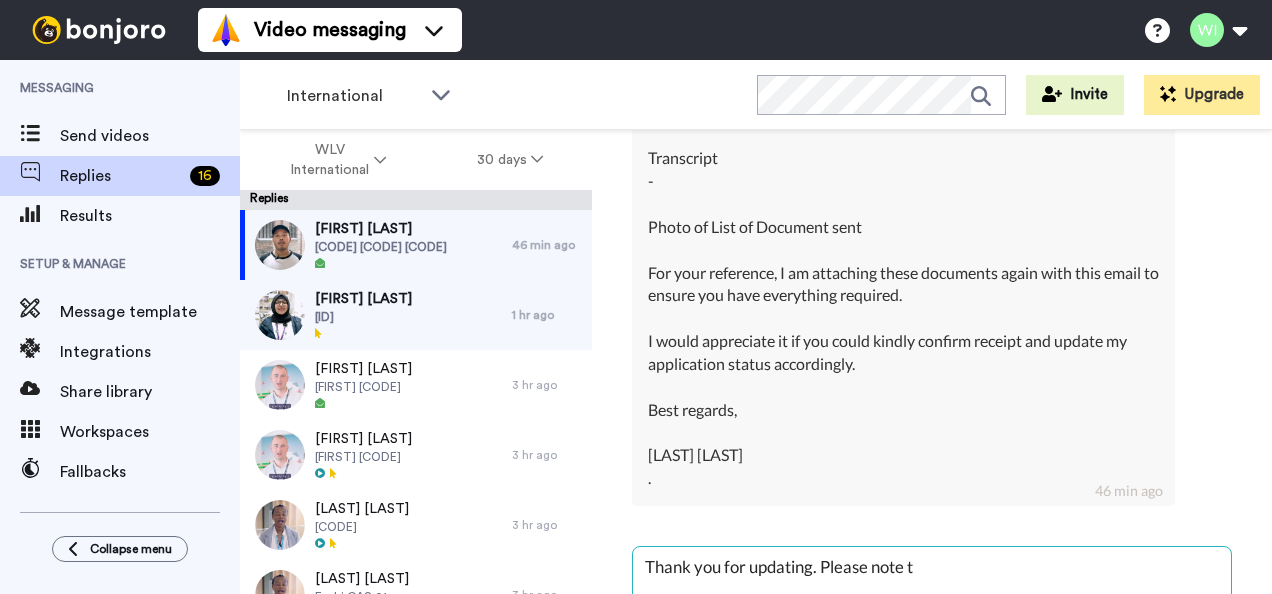 type on "x" 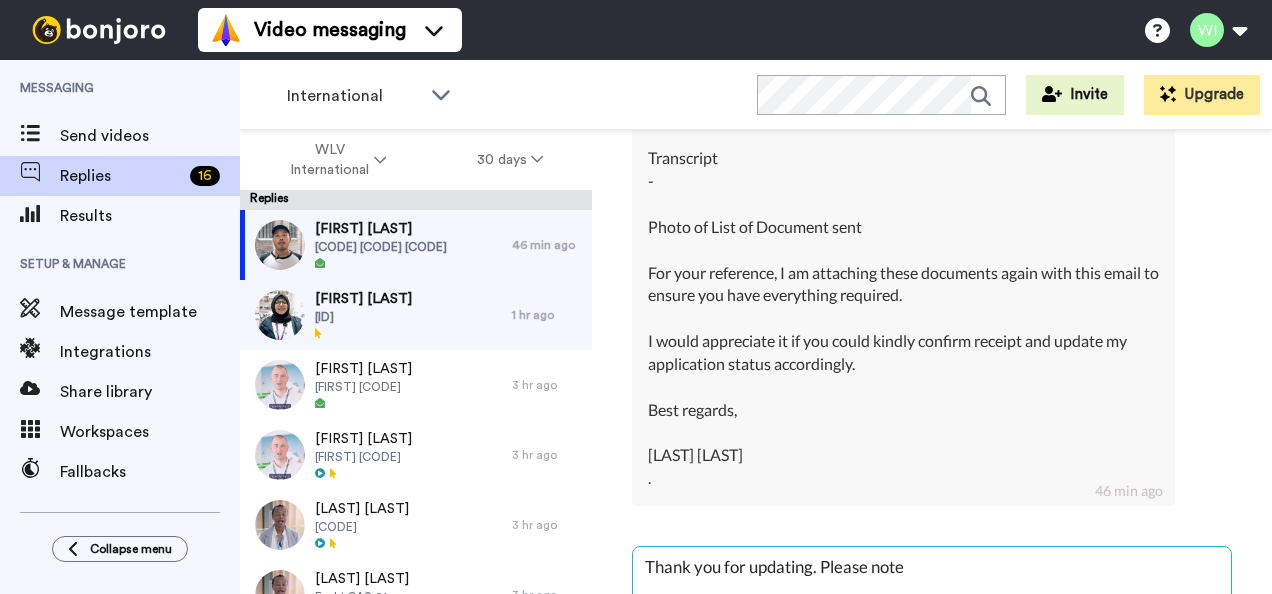 type on "x" 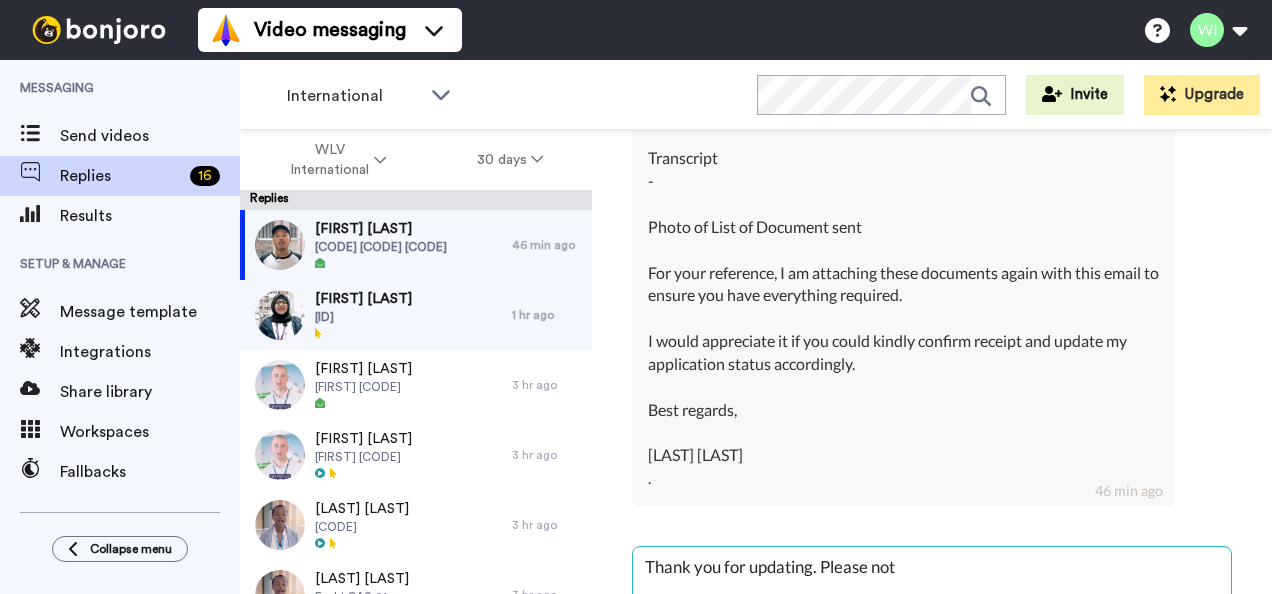 type on "x" 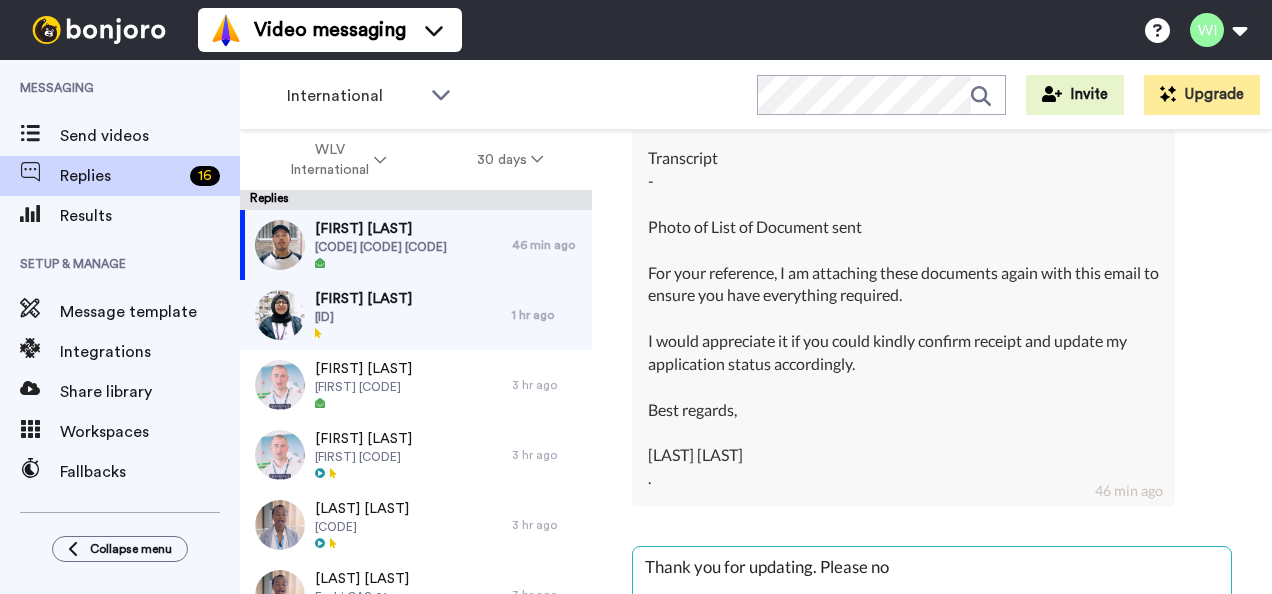 type on "x" 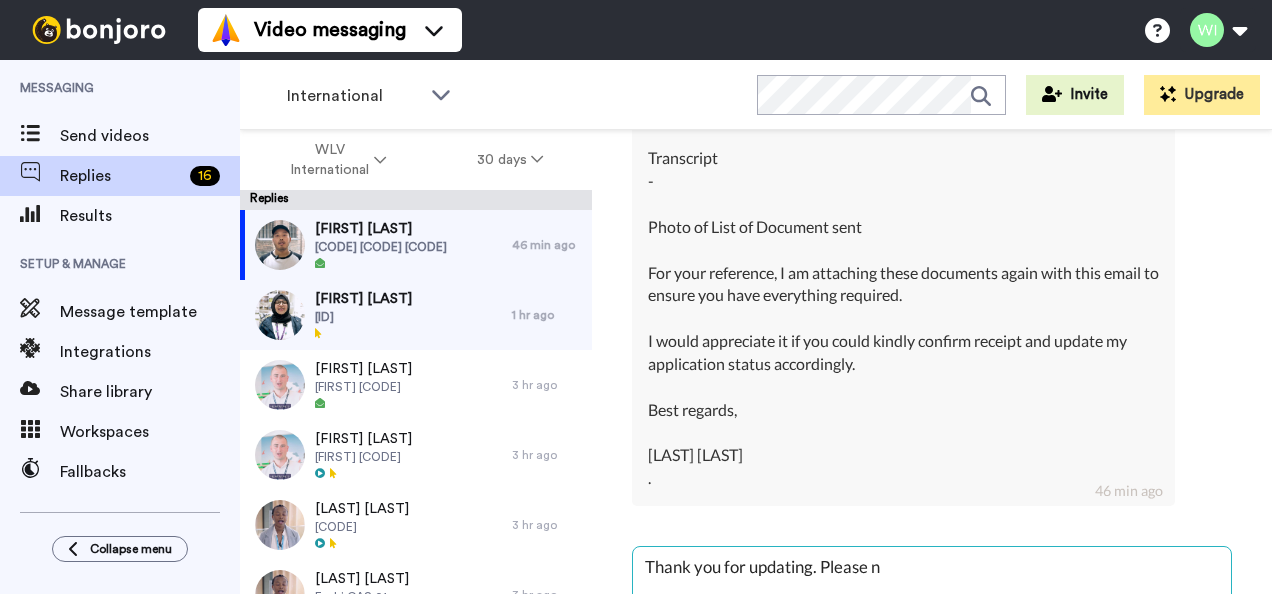 type on "x" 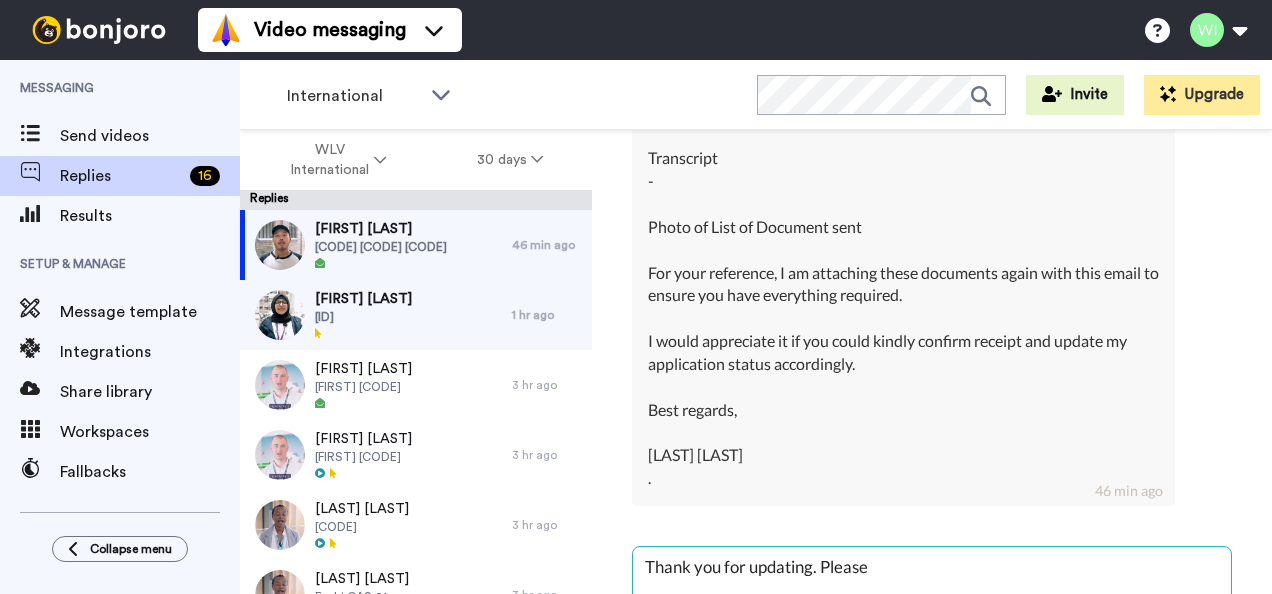 type on "x" 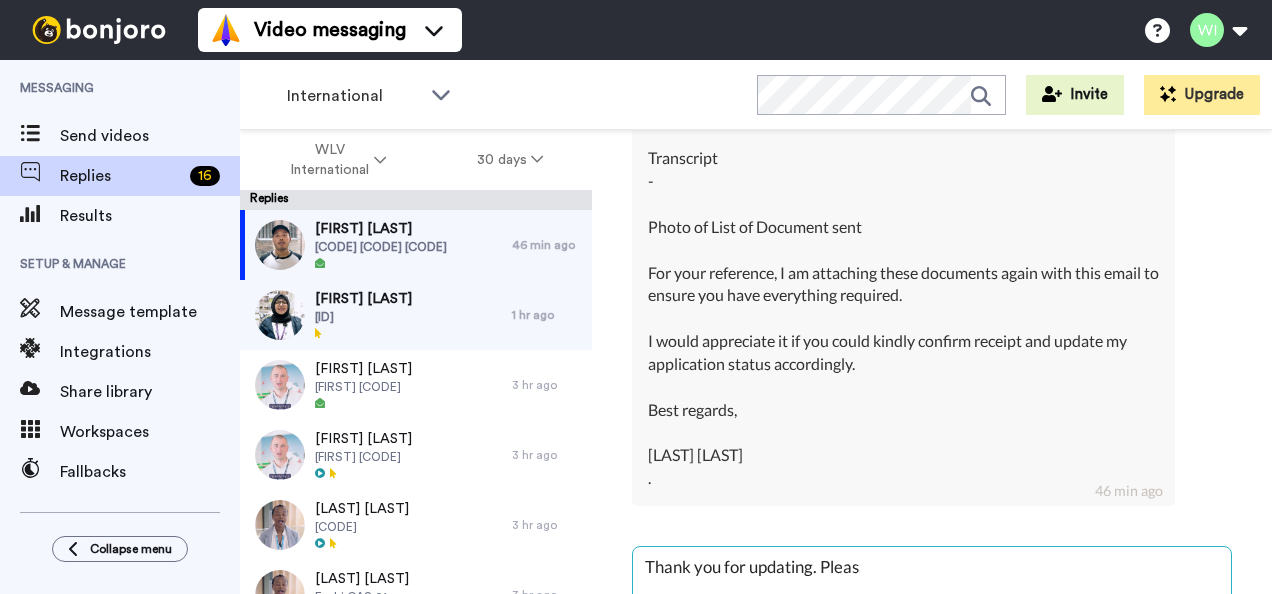 type on "x" 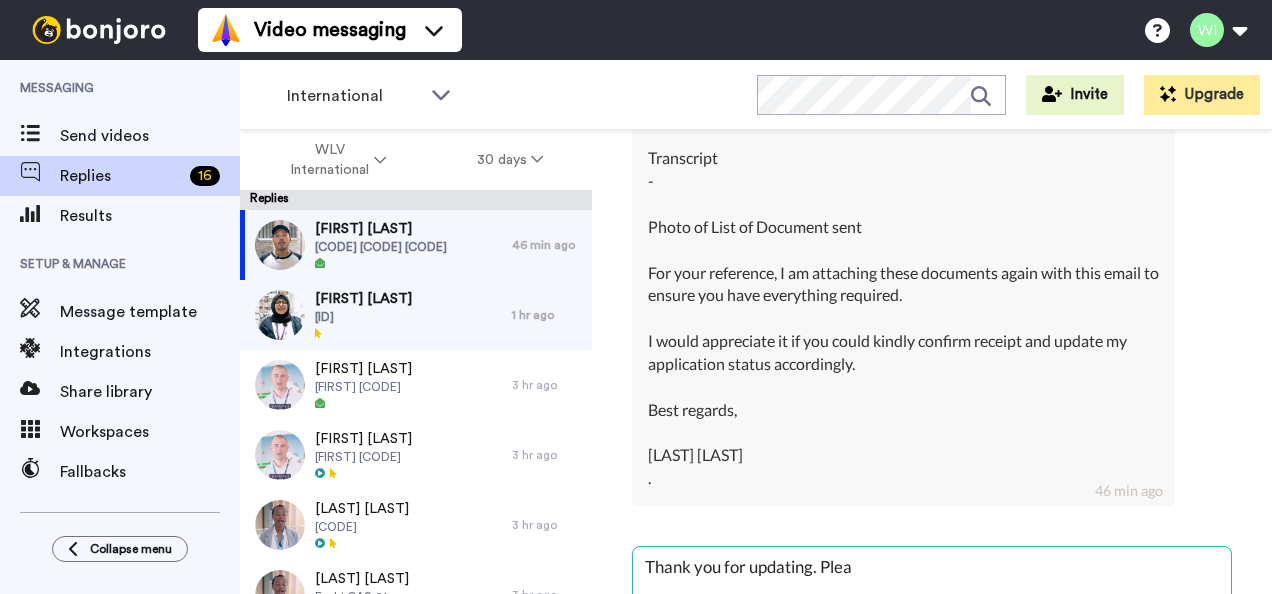 type on "x" 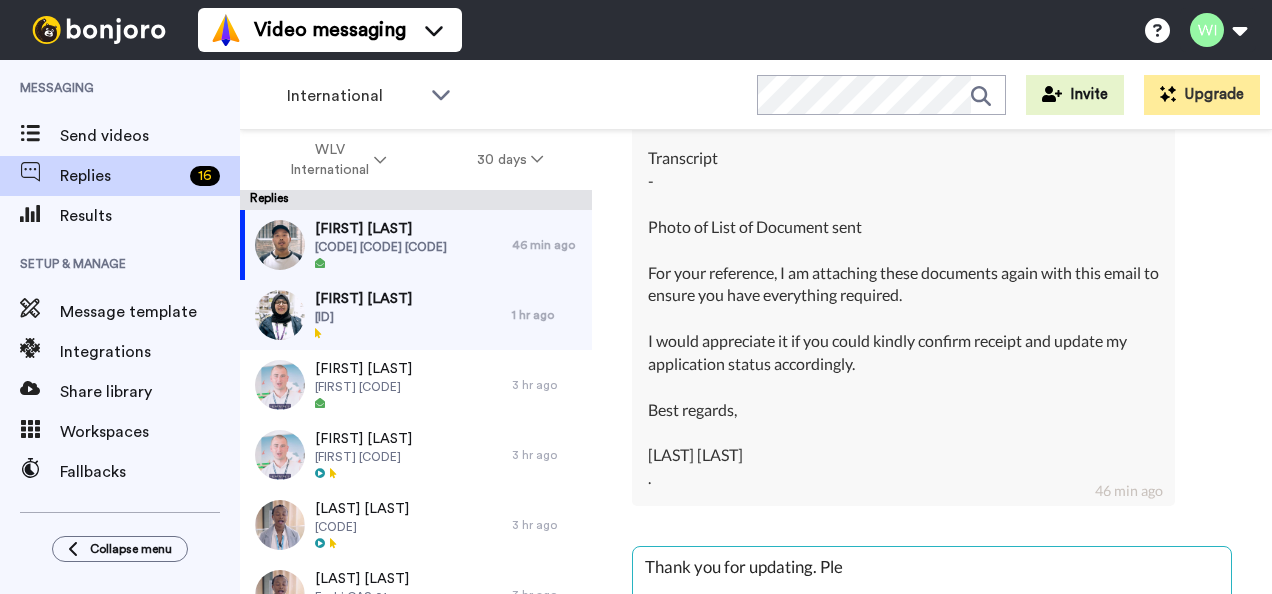 type on "x" 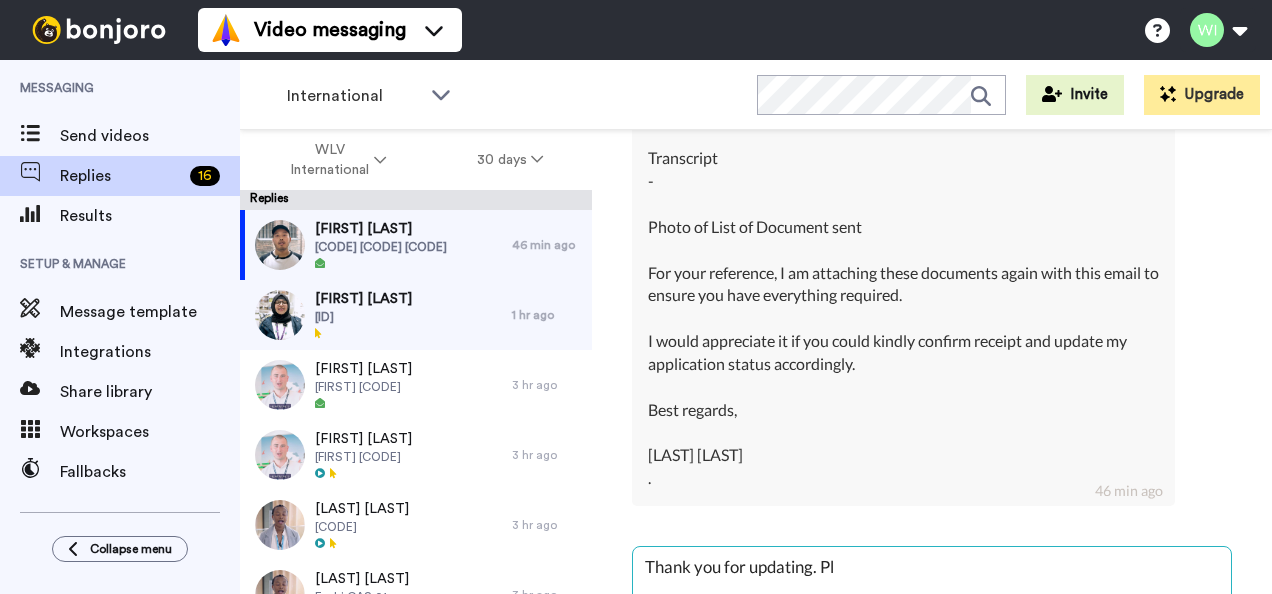 type on "x" 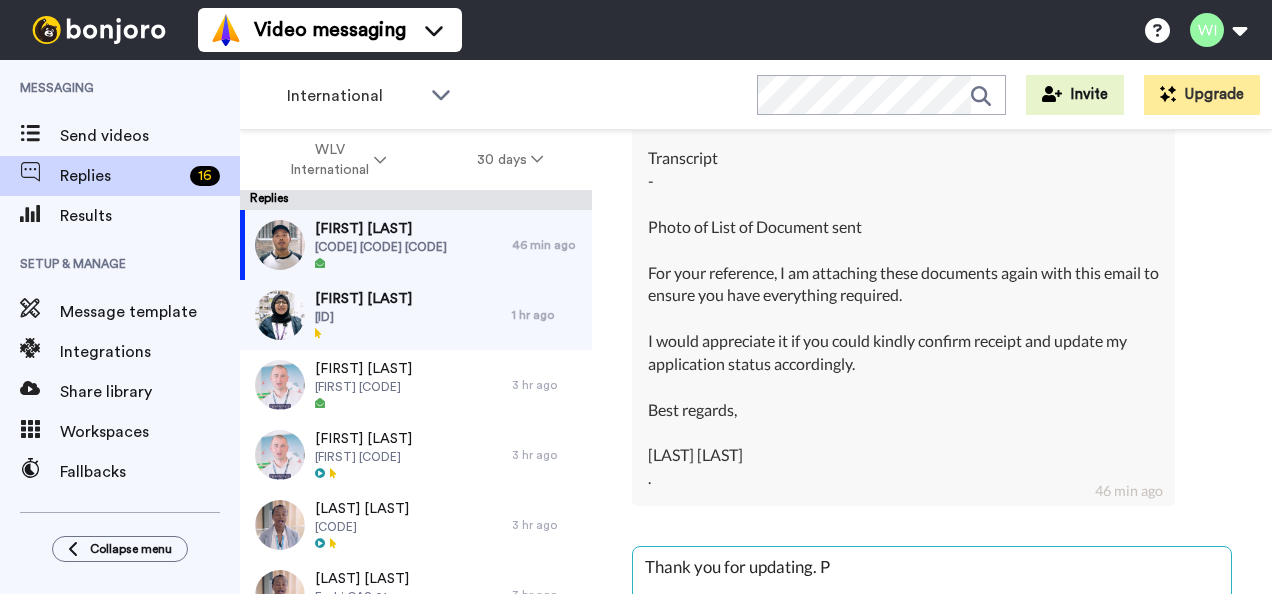 type on "x" 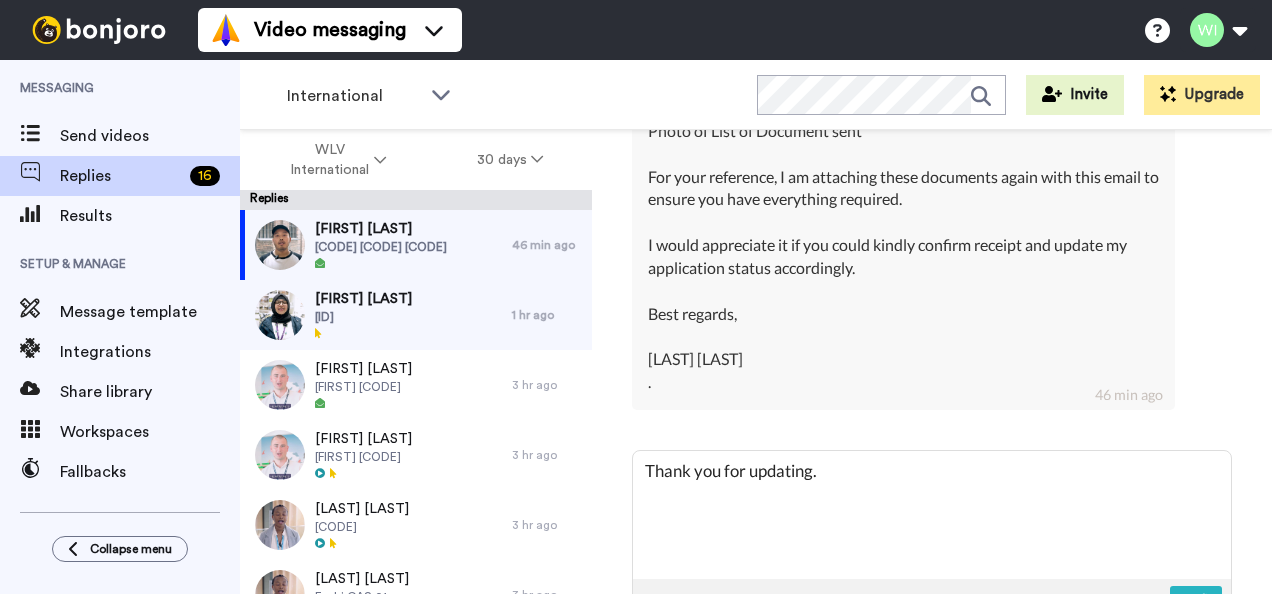 scroll, scrollTop: 1224, scrollLeft: 0, axis: vertical 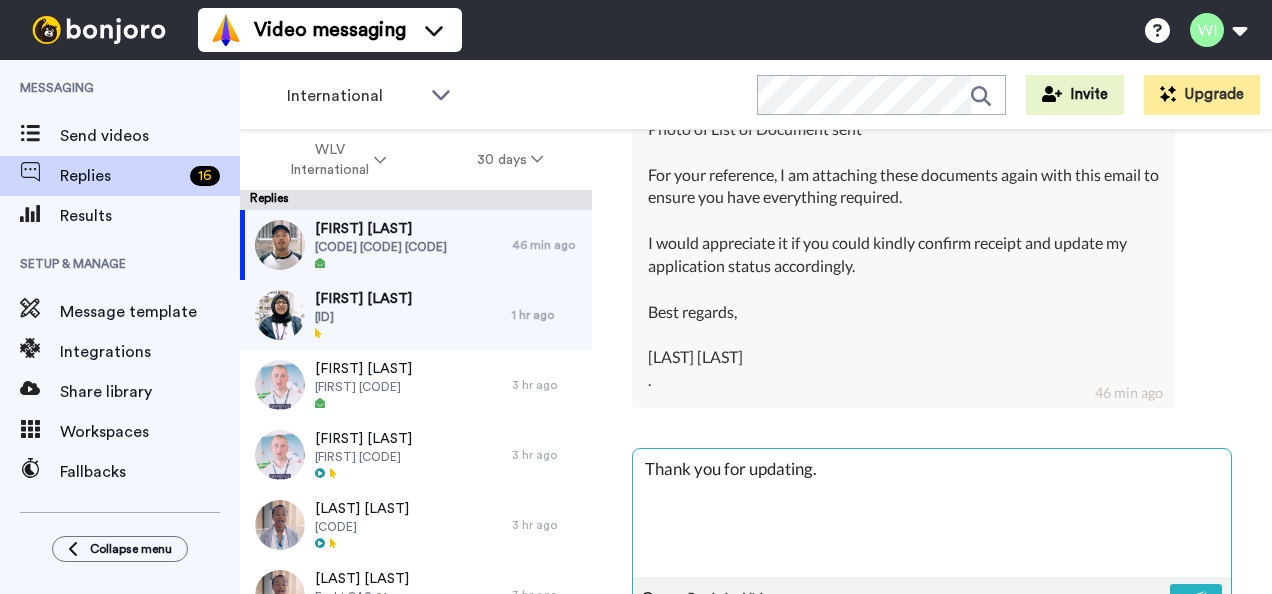type on "x" 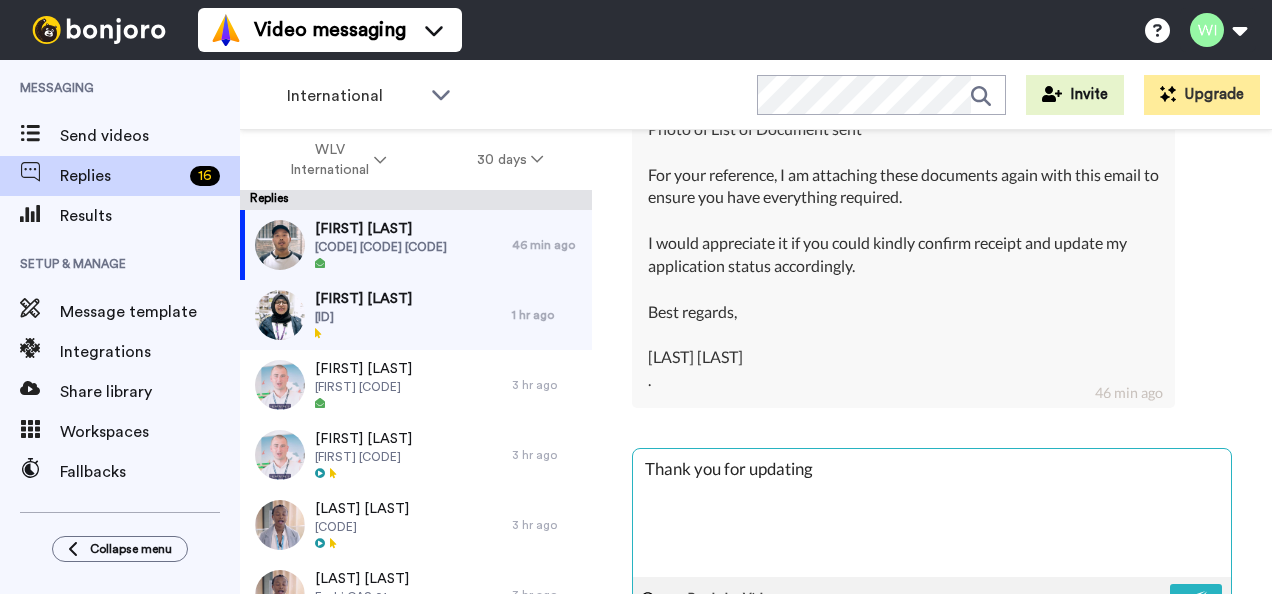 type on "x" 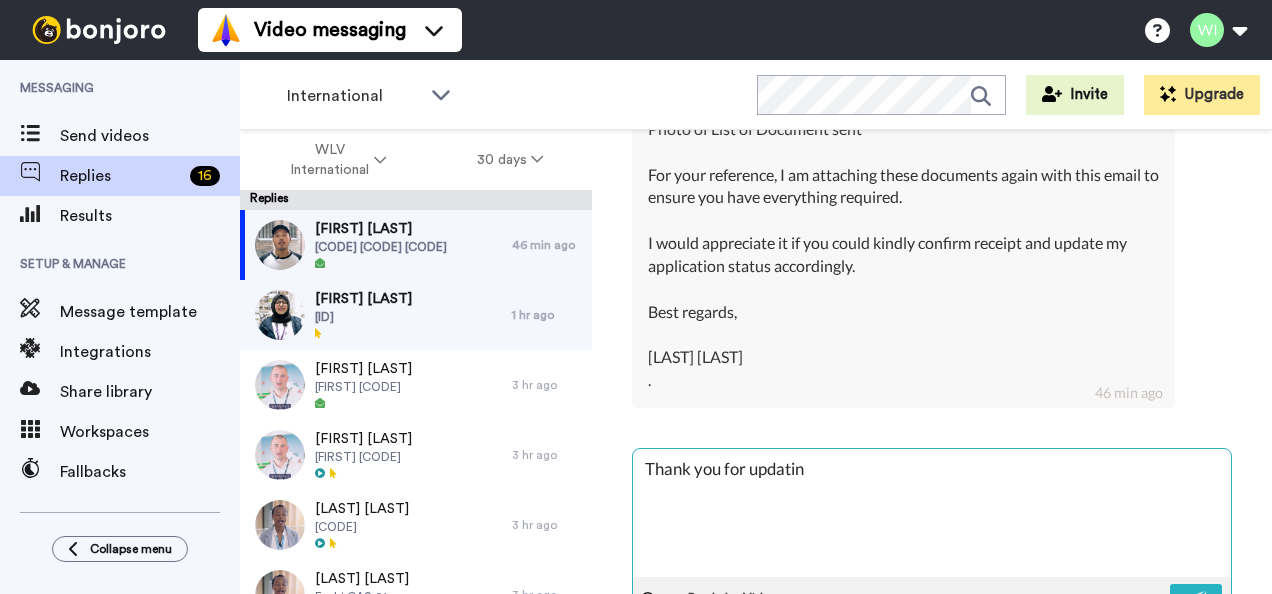 type on "x" 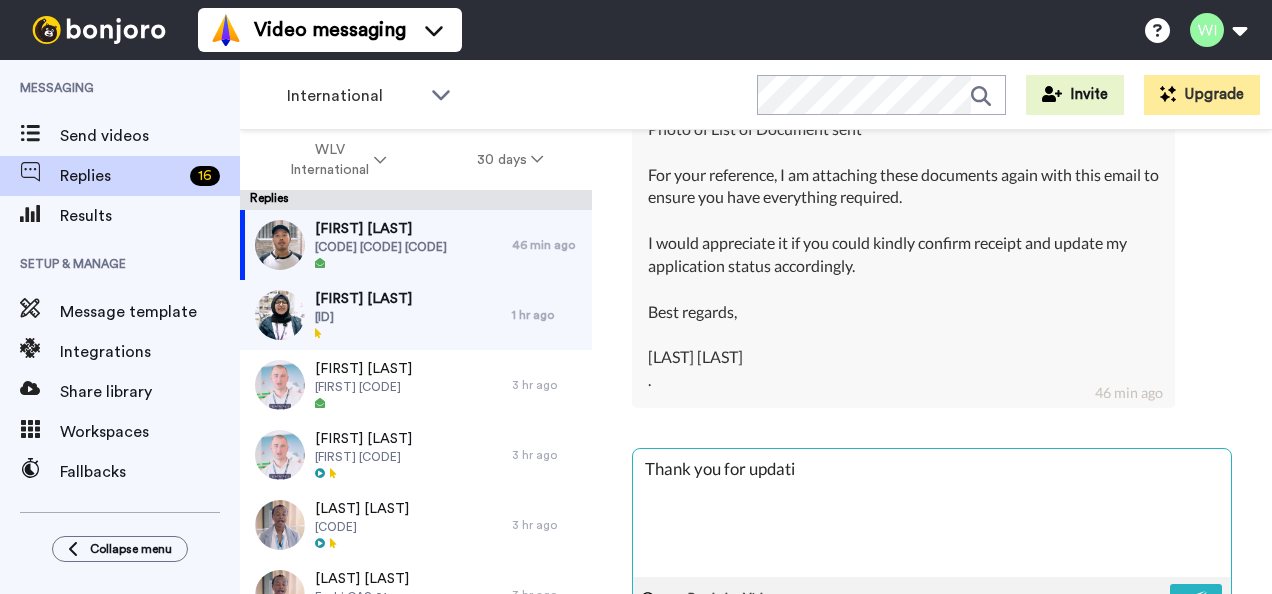 type on "x" 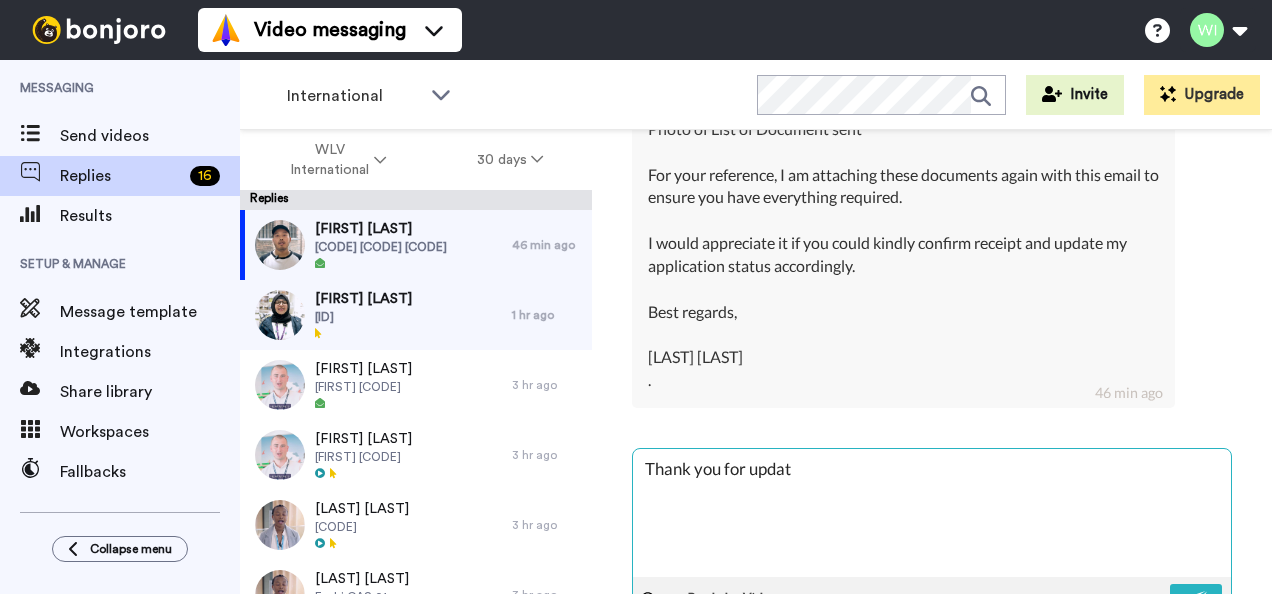 type on "x" 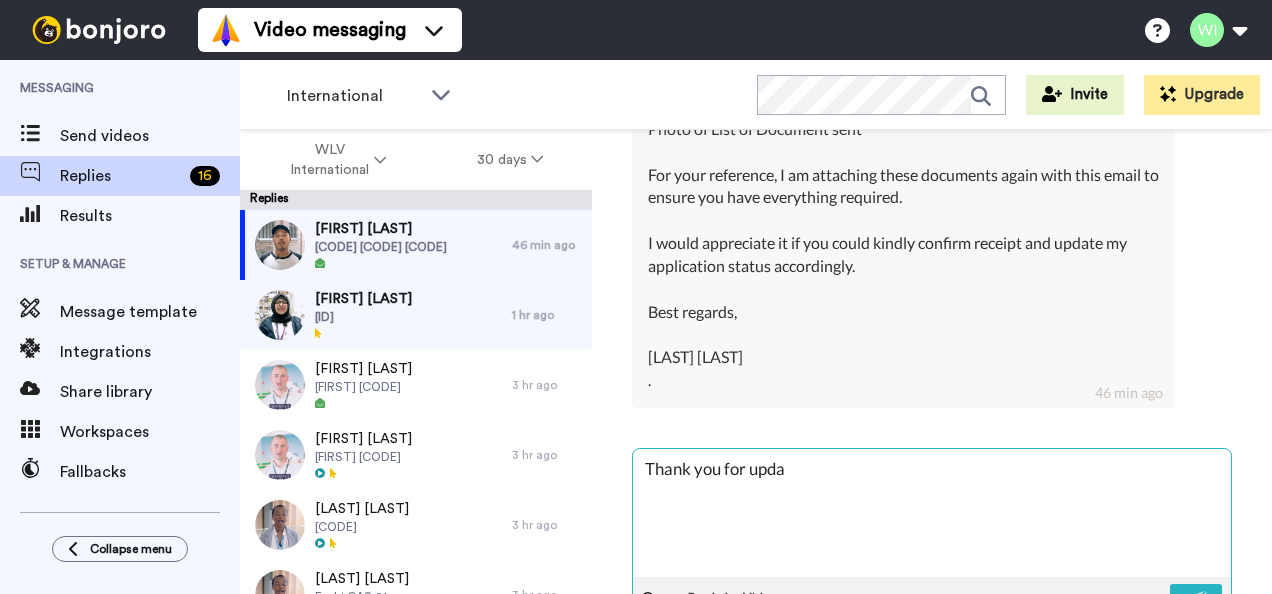 type on "x" 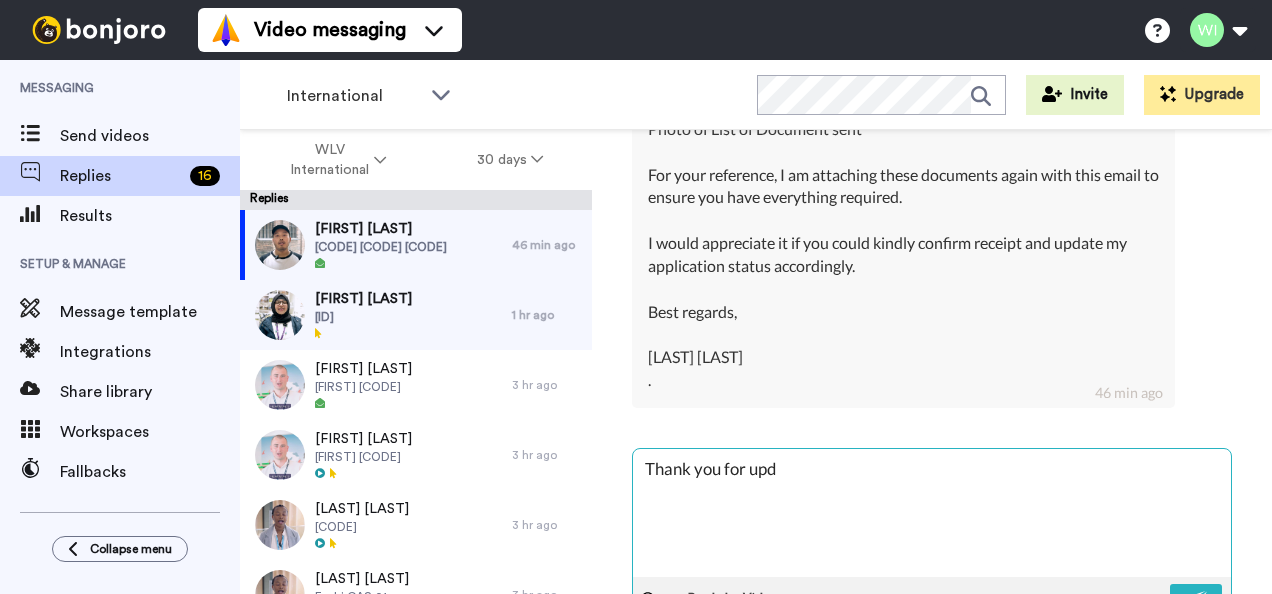 type on "x" 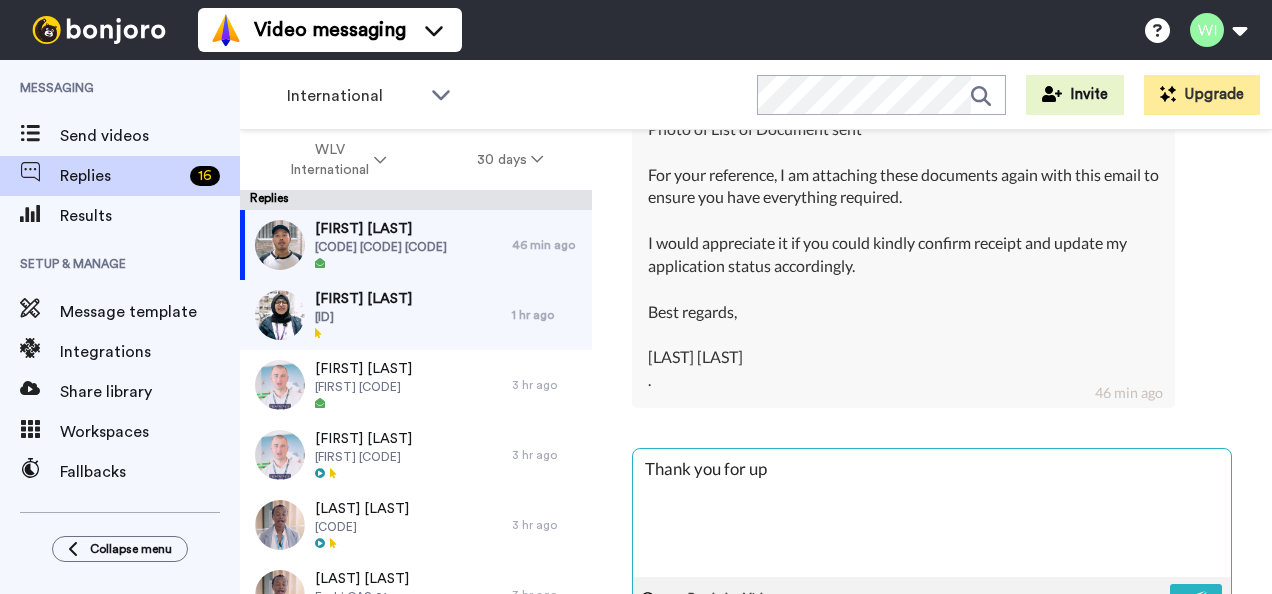type on "x" 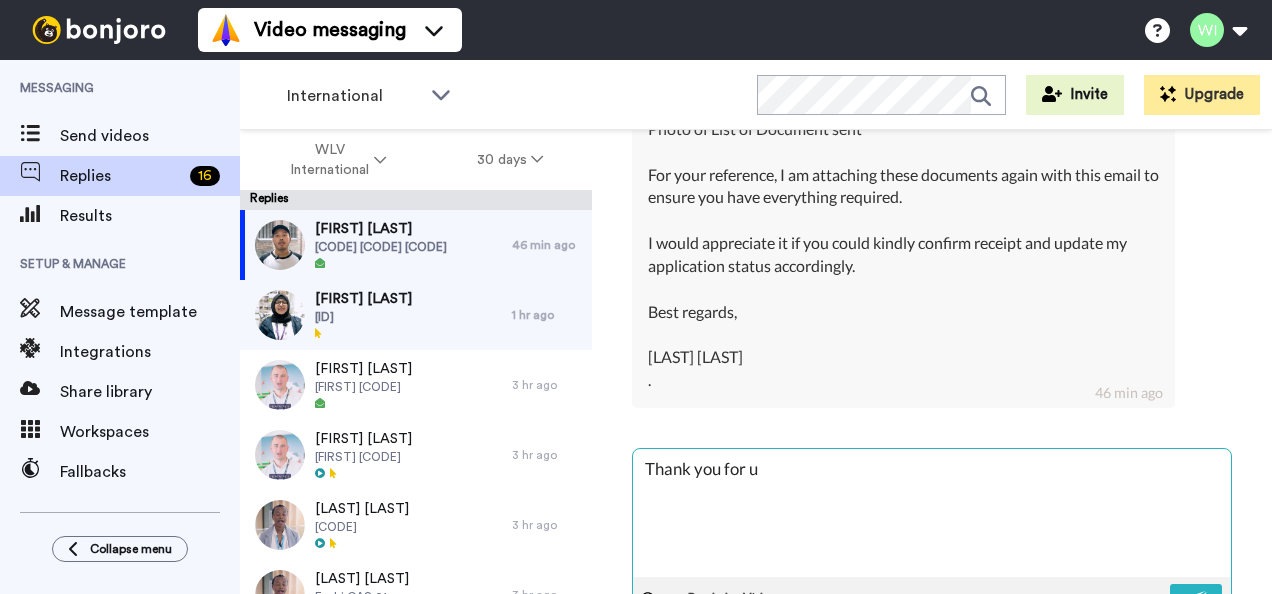 type on "x" 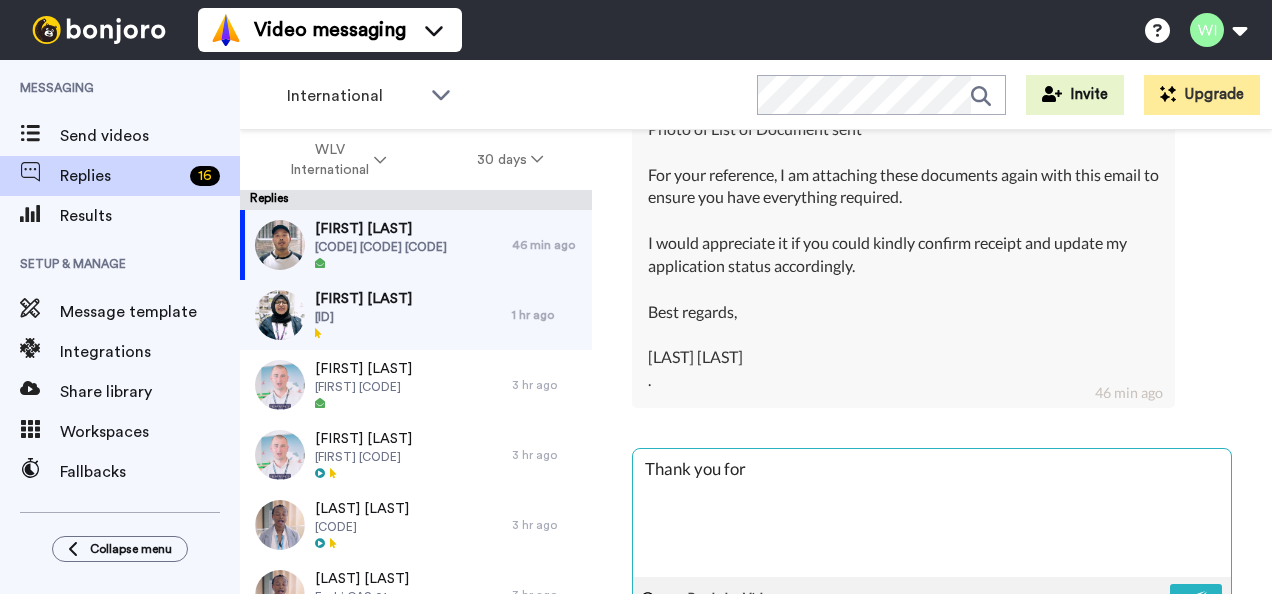 type on "x" 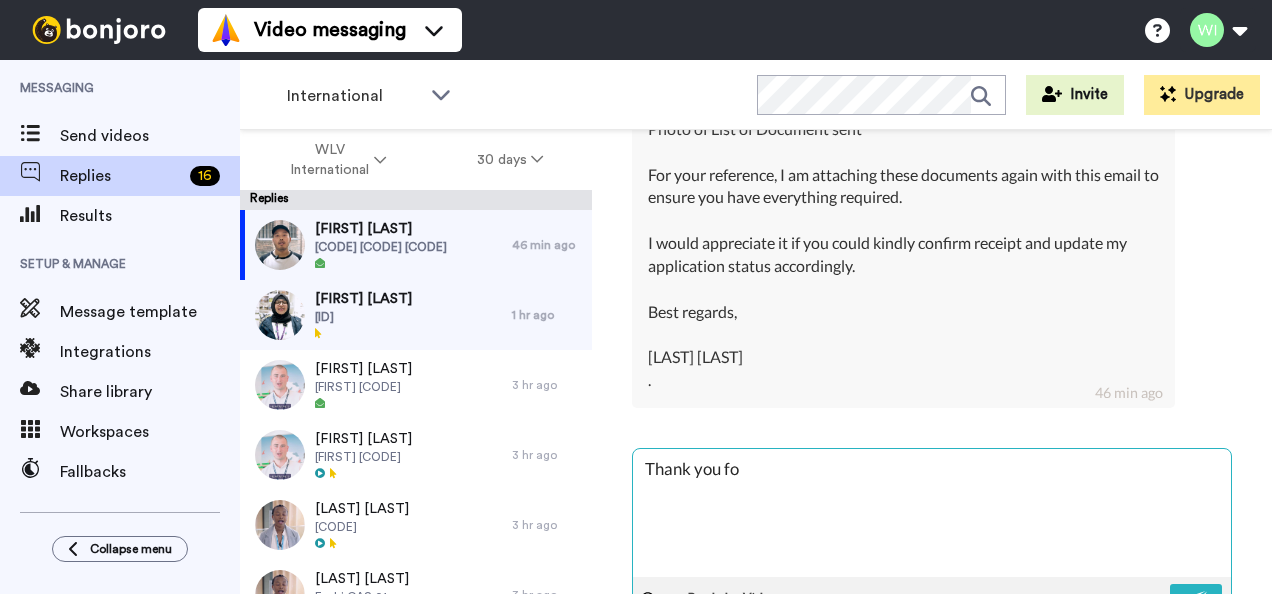 type on "x" 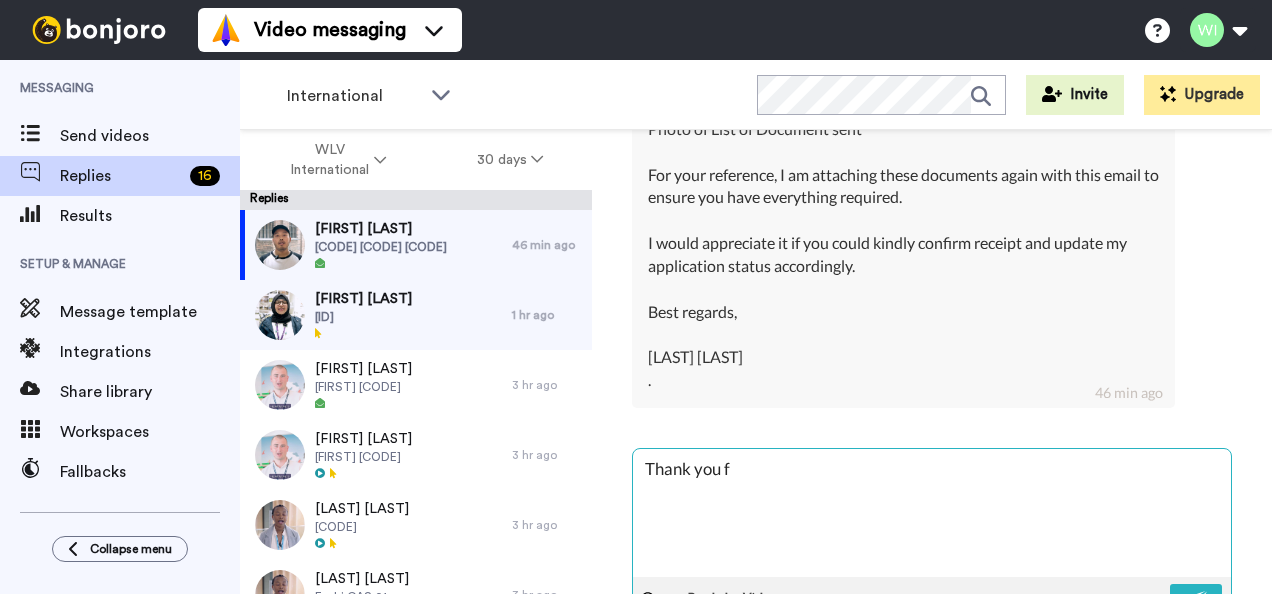 type on "x" 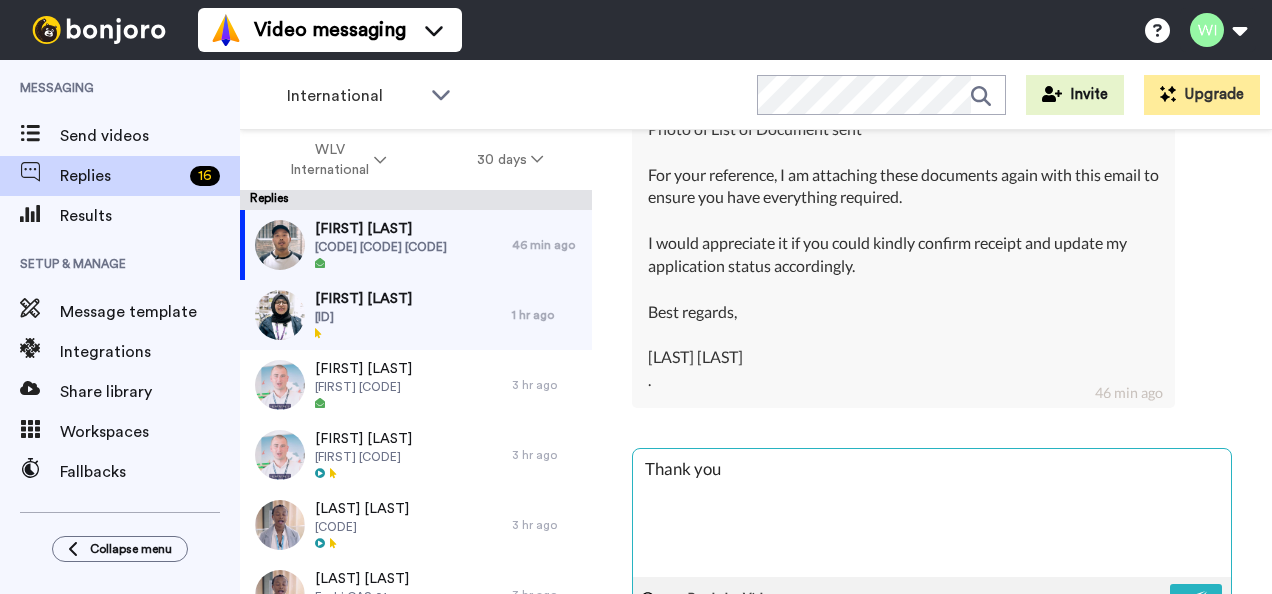 type on "x" 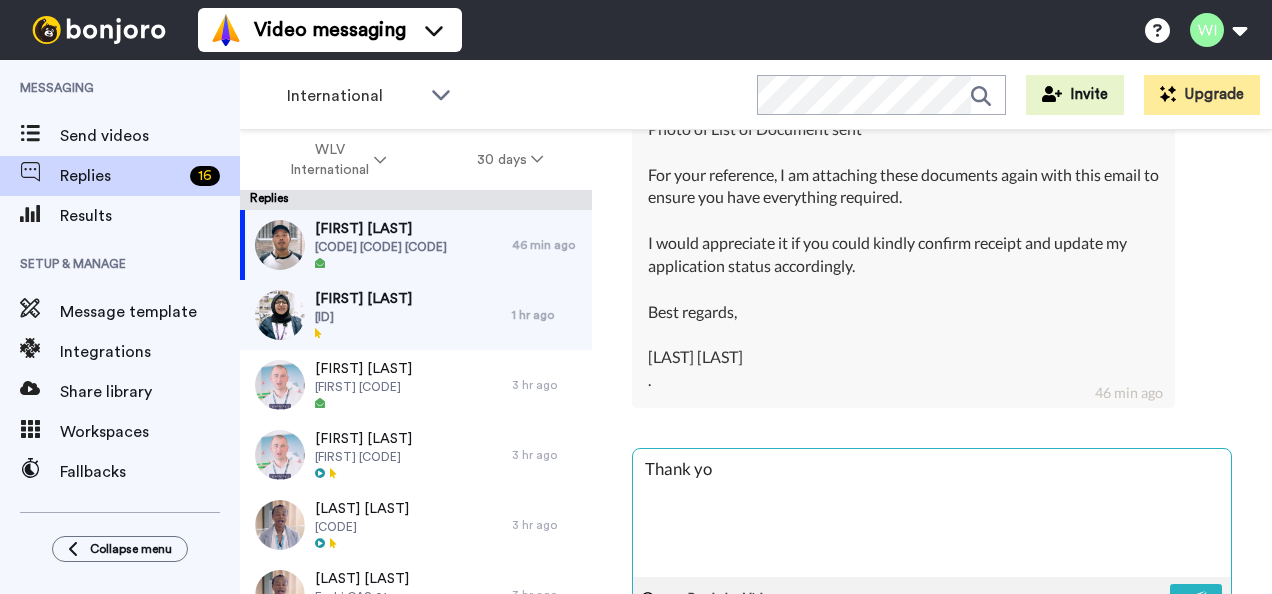 type on "x" 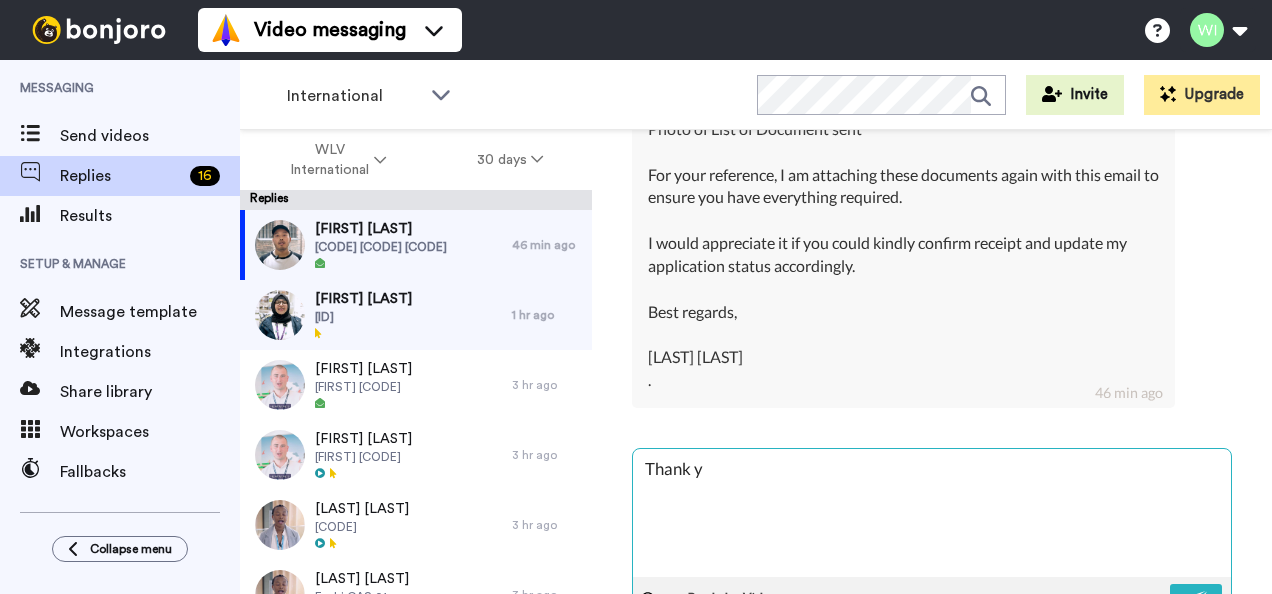 type on "x" 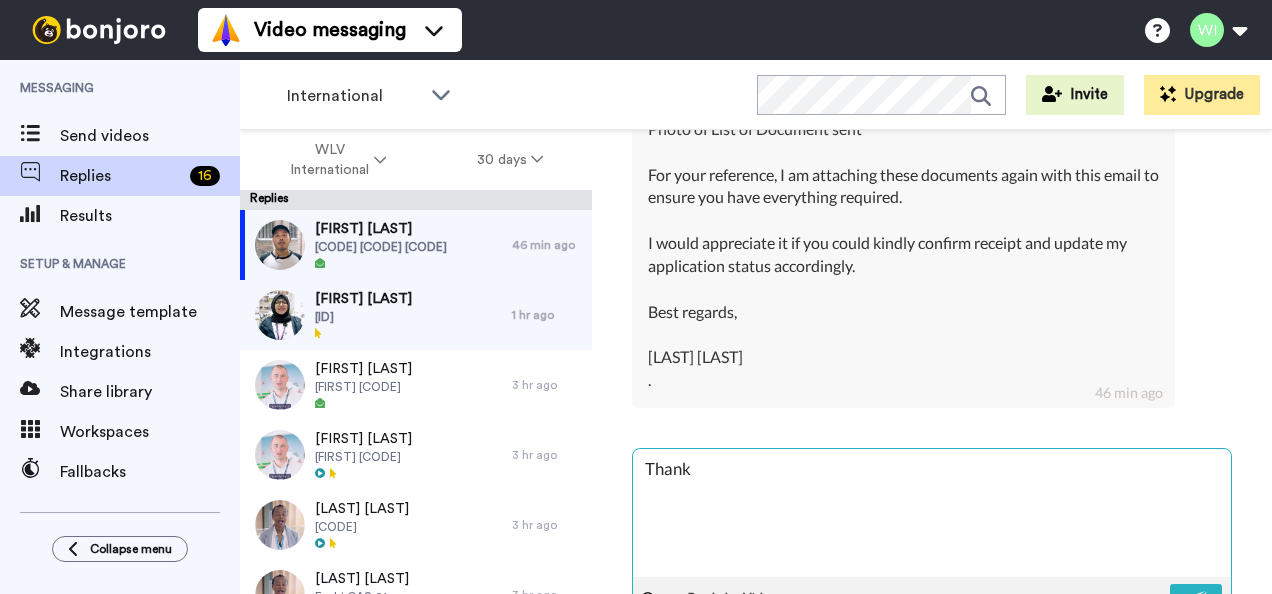 type on "x" 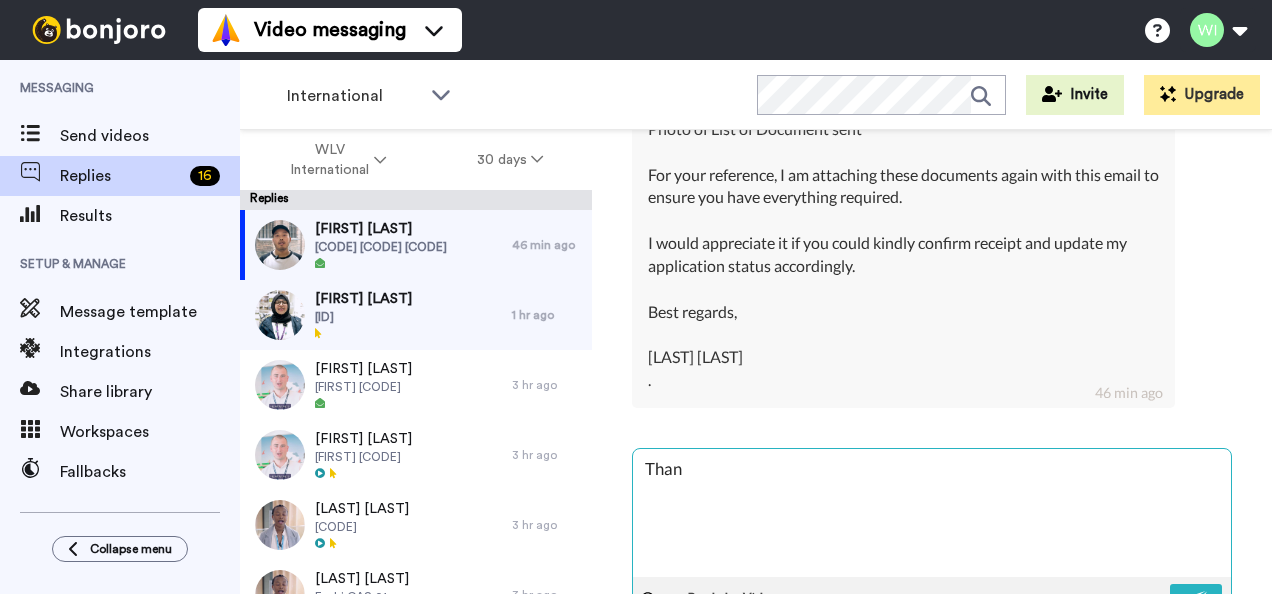 type on "x" 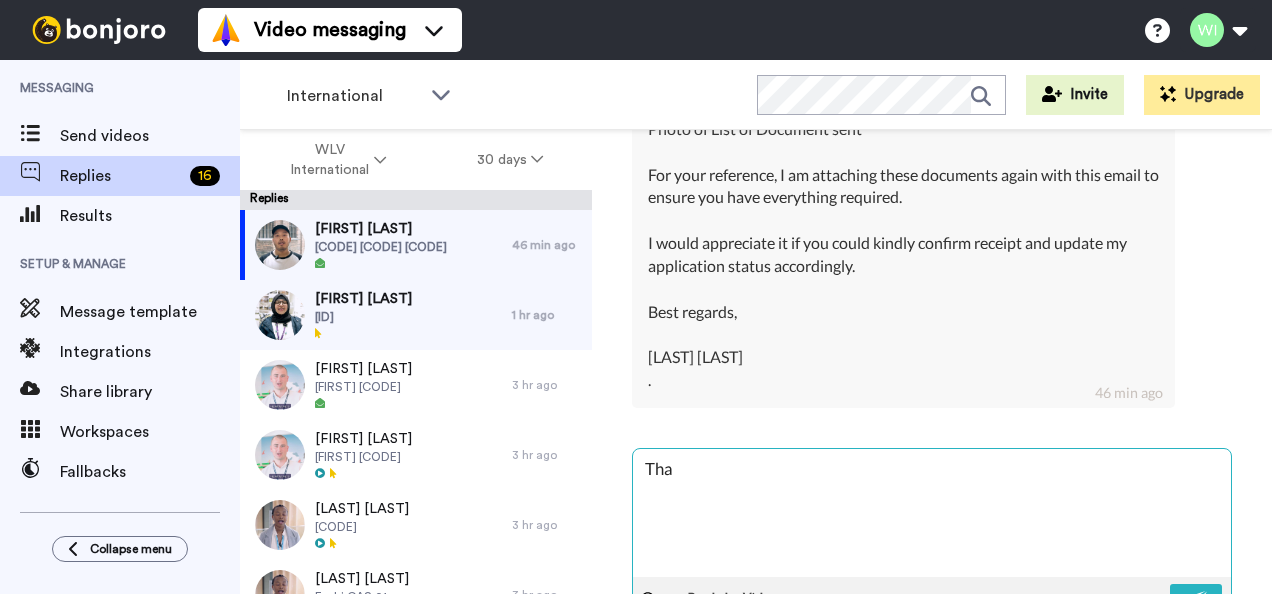type on "x" 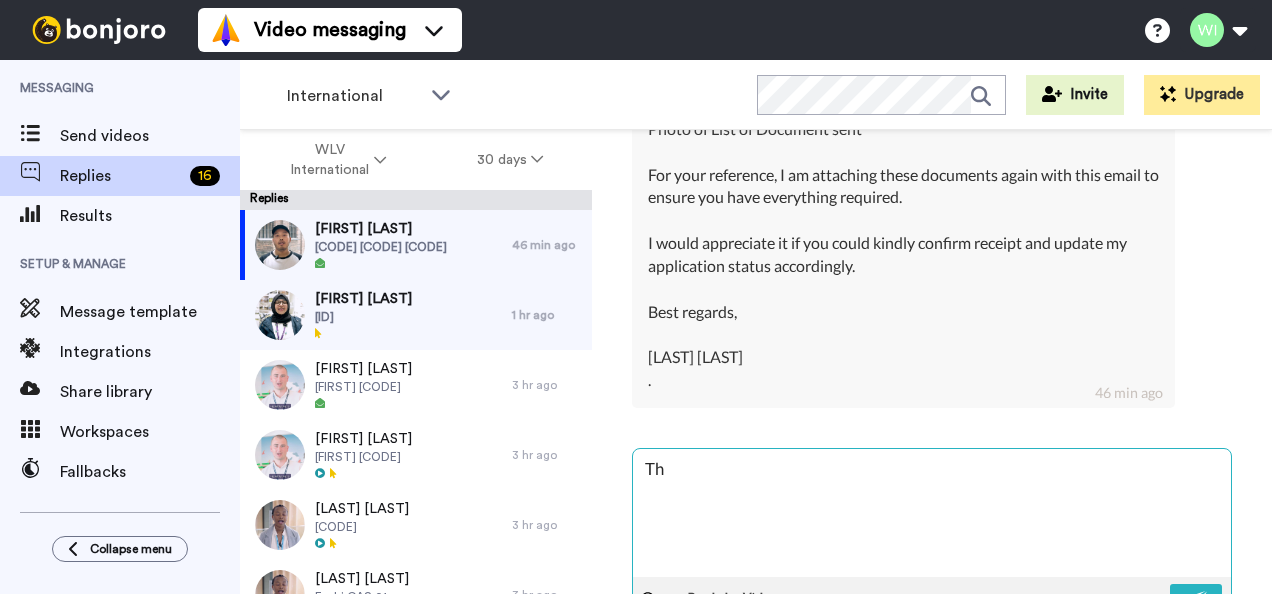 type on "x" 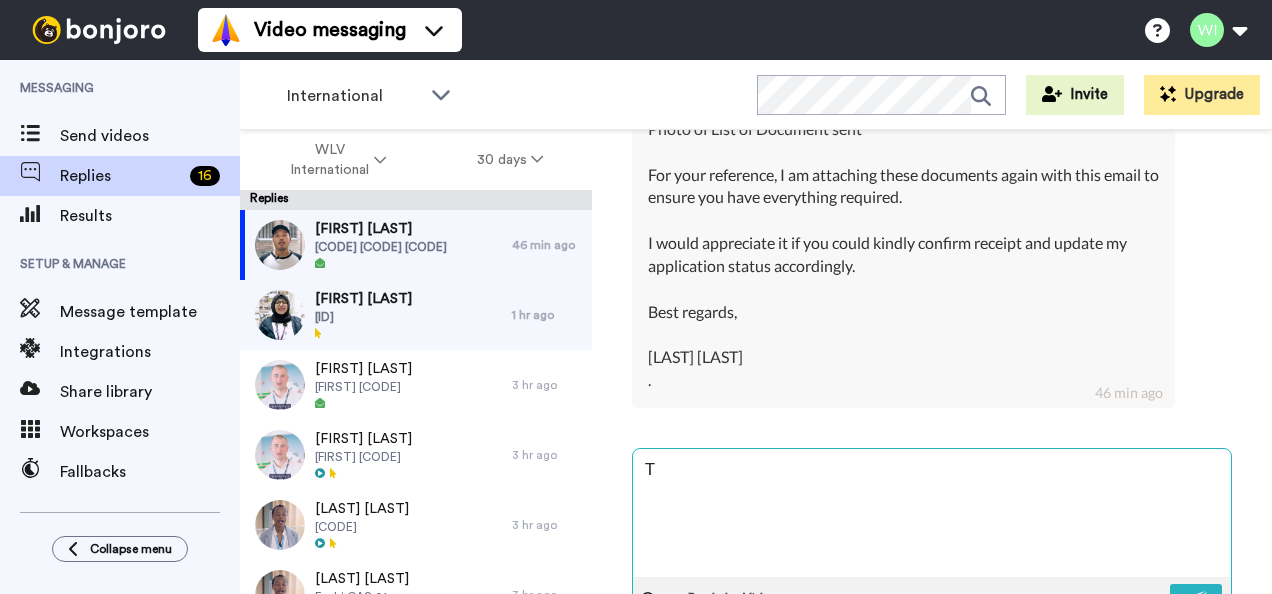 type on "x" 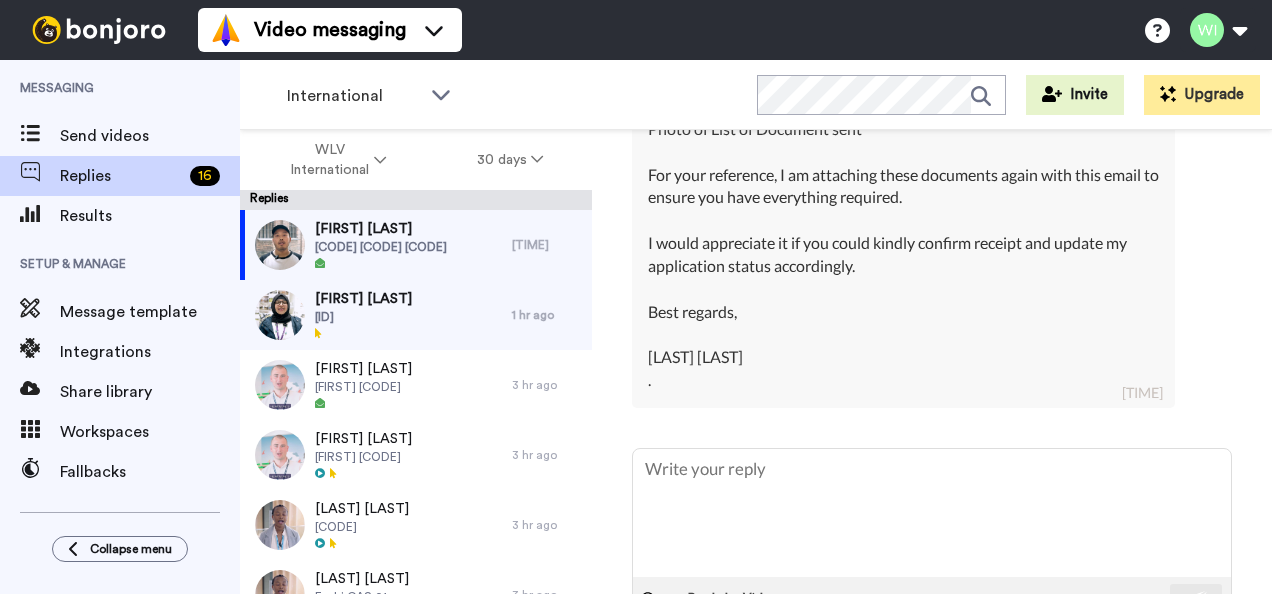 click on "Dear Admissions Team, Thank you for your email. I would like to confirm that I have already submitted all the documents requested in my conditional offer letter. This includes the additional documents mentioned.  For clarity, please find below the list of documents I have submitted:    -    Academic Progression Statement    -    Diploma Award    -    Transcript    -    Photo of List of Document sent For your reference, I am attaching these documents again with this email to ensure you have everything required. I would appreciate it if you could kindly confirm receipt and update my application status accordingly. Best regards, [NAME]." at bounding box center [903, 3] 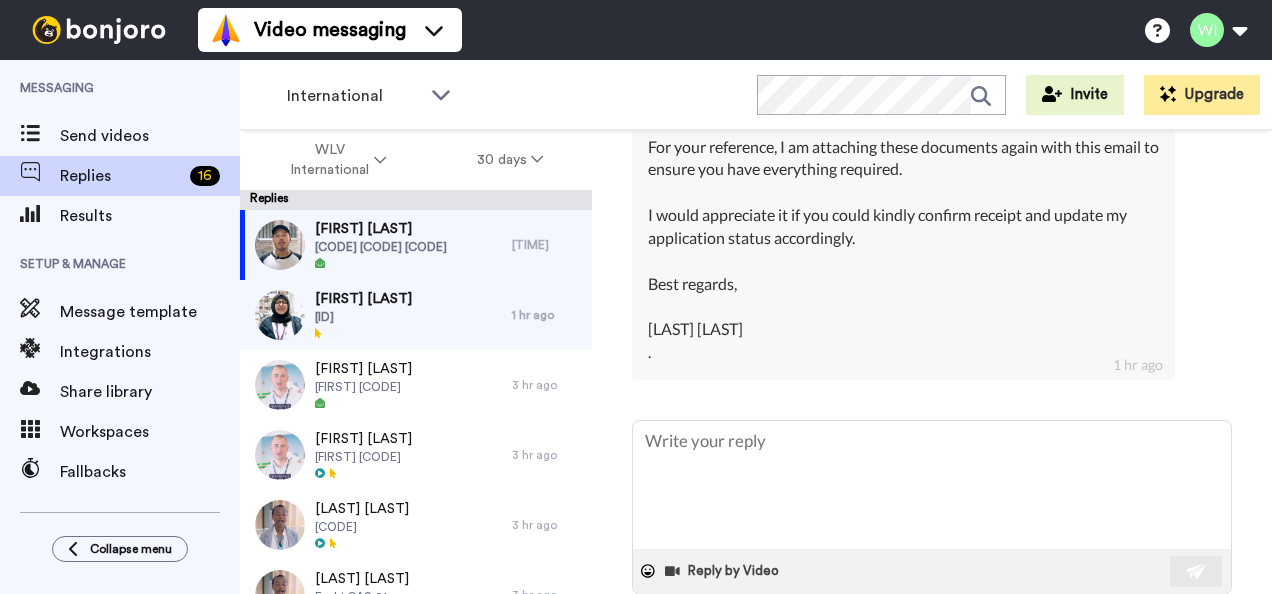 scroll, scrollTop: 1258, scrollLeft: 0, axis: vertical 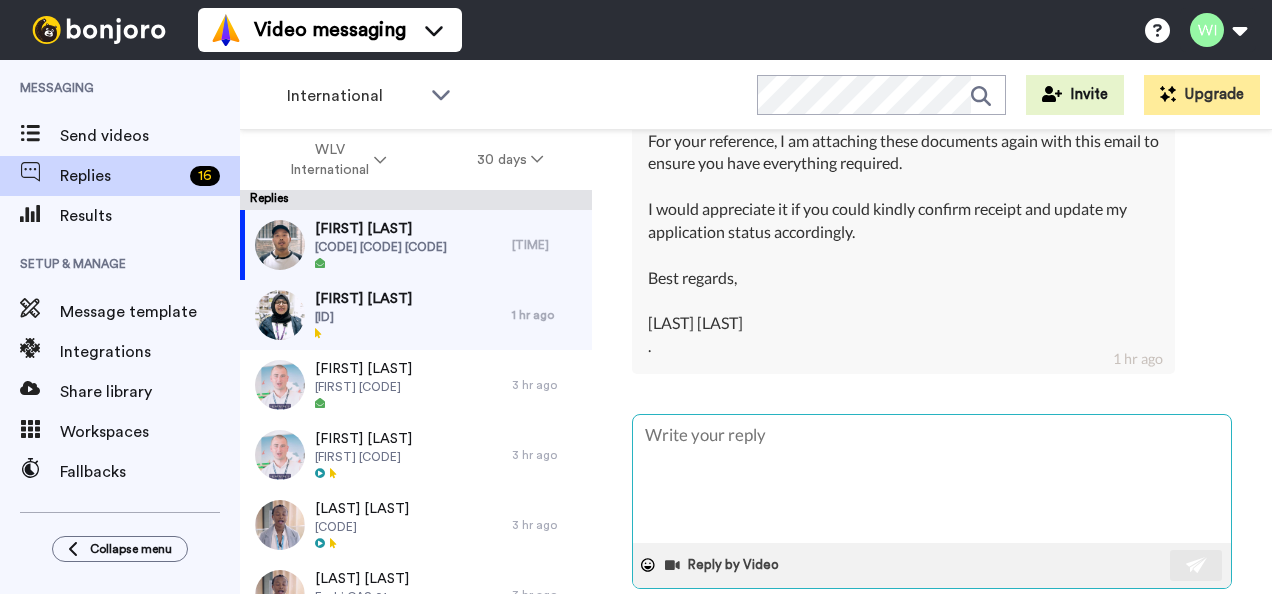 click at bounding box center (932, 479) 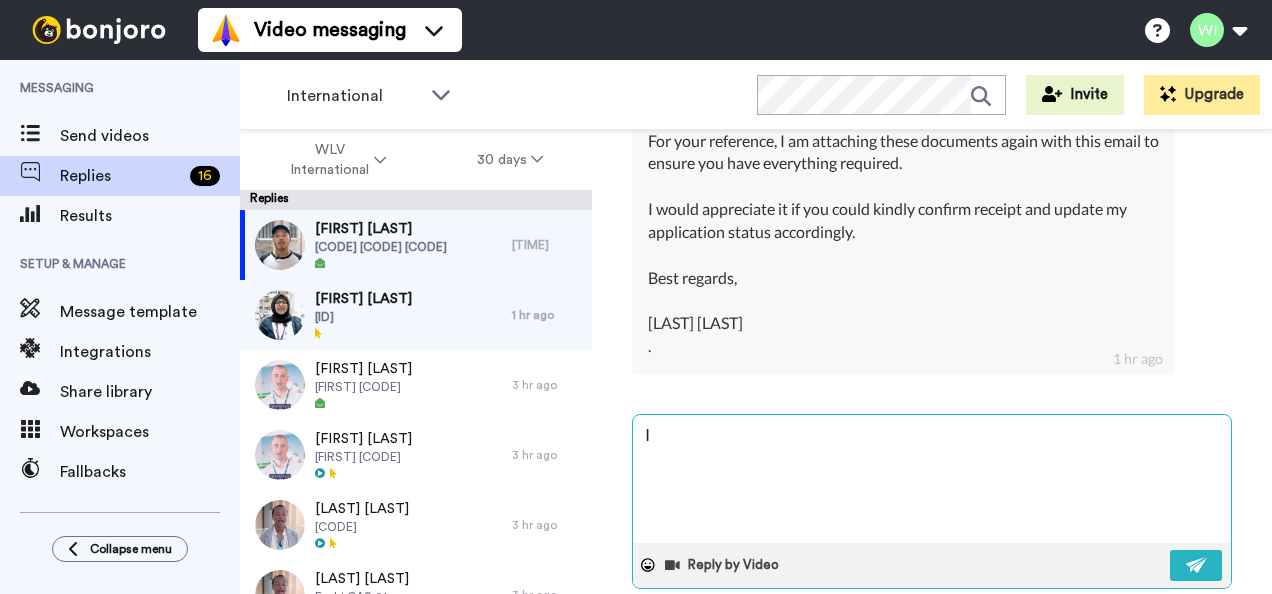 type on "x" 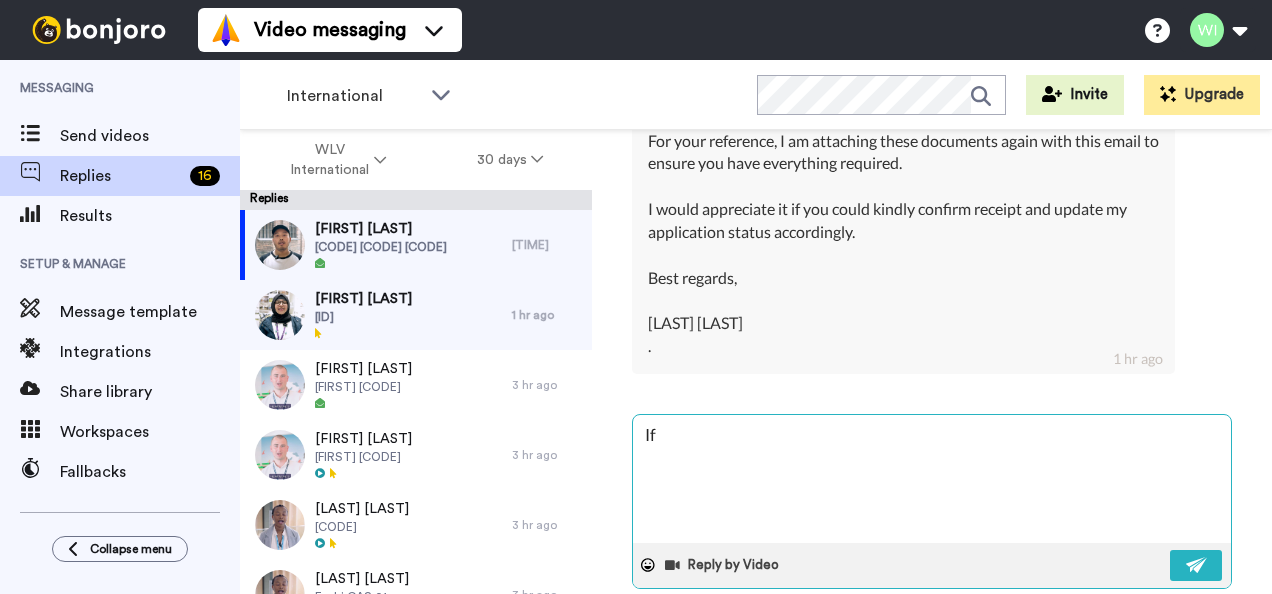 type on "x" 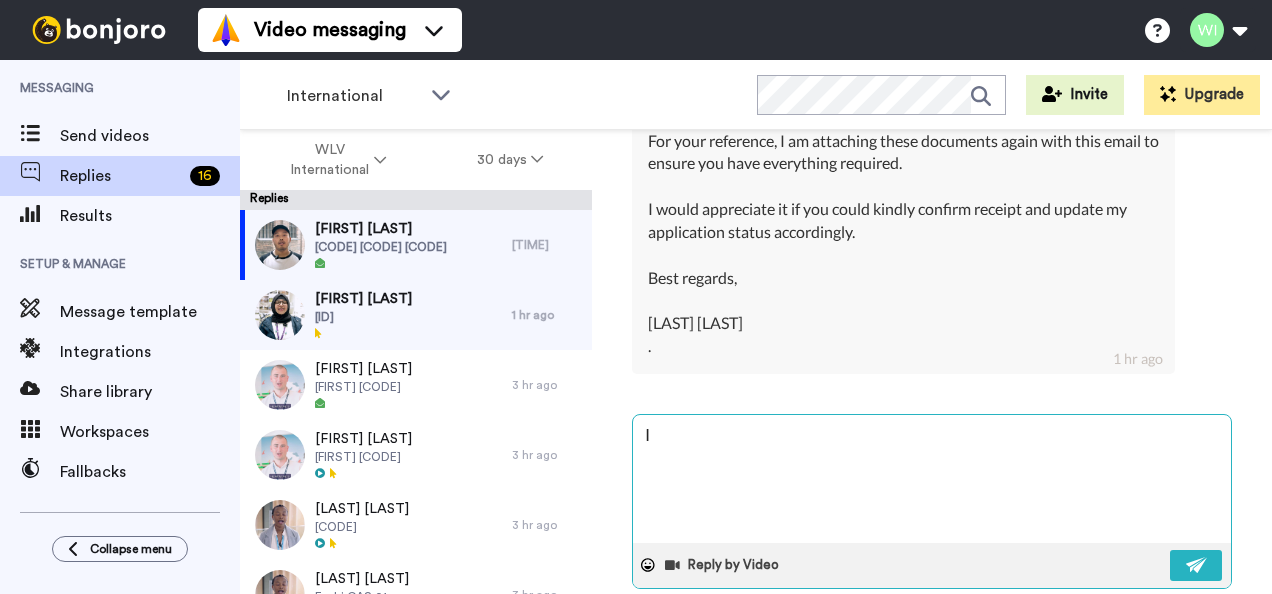 type on "x" 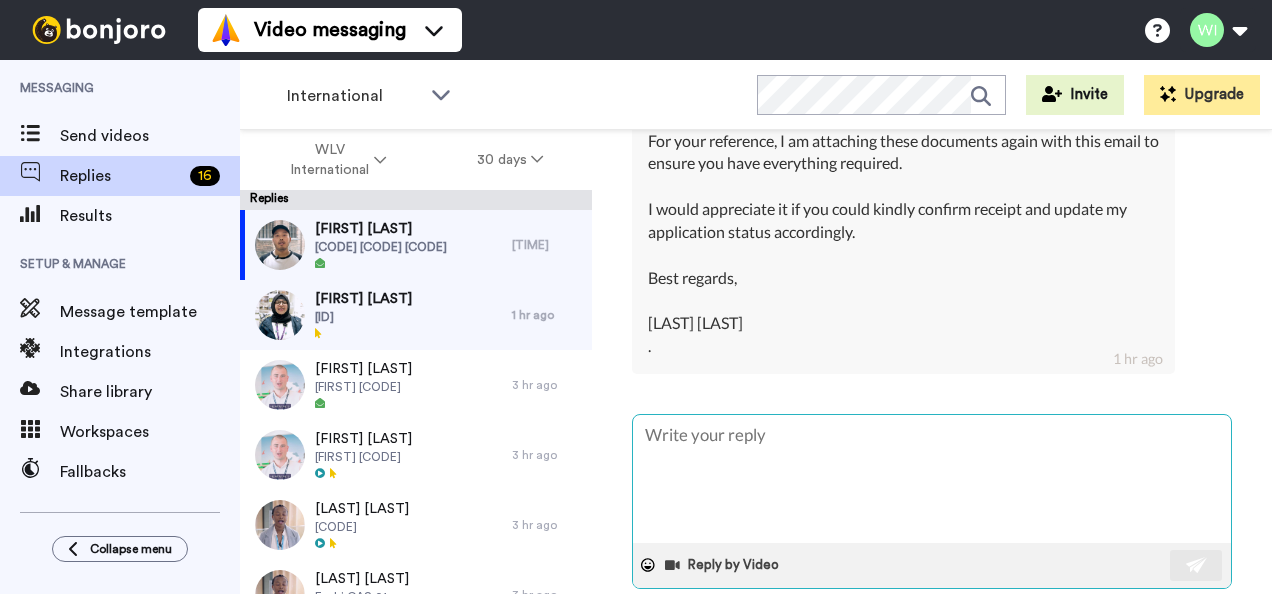 type on "x" 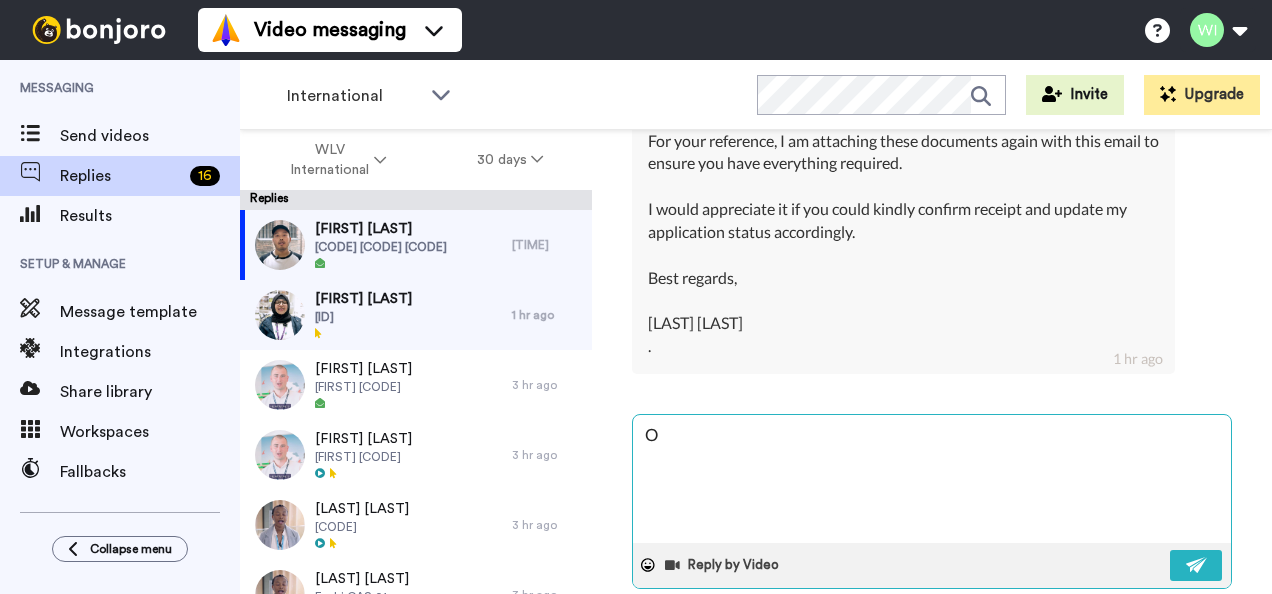 type on "x" 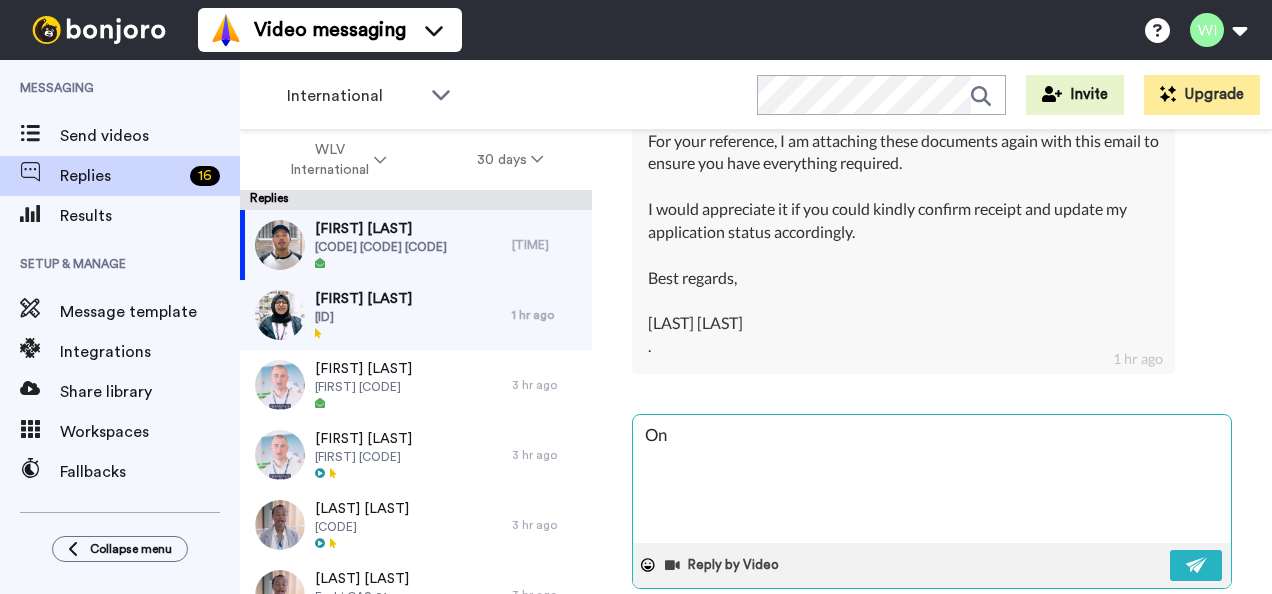 type on "x" 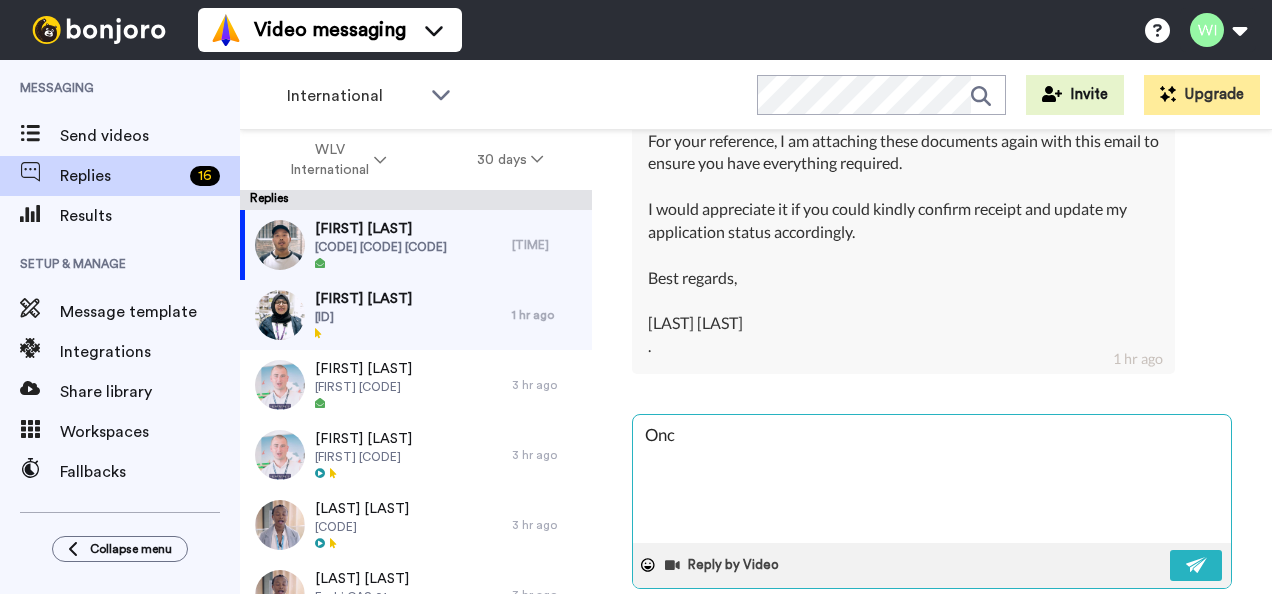 type on "x" 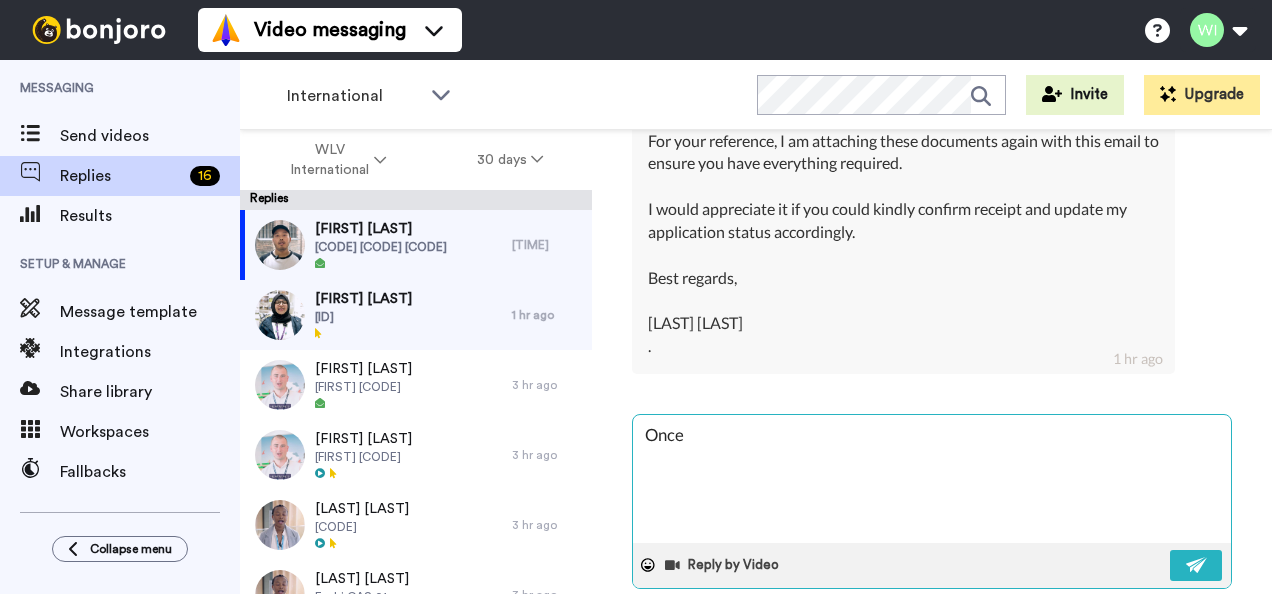 type on "x" 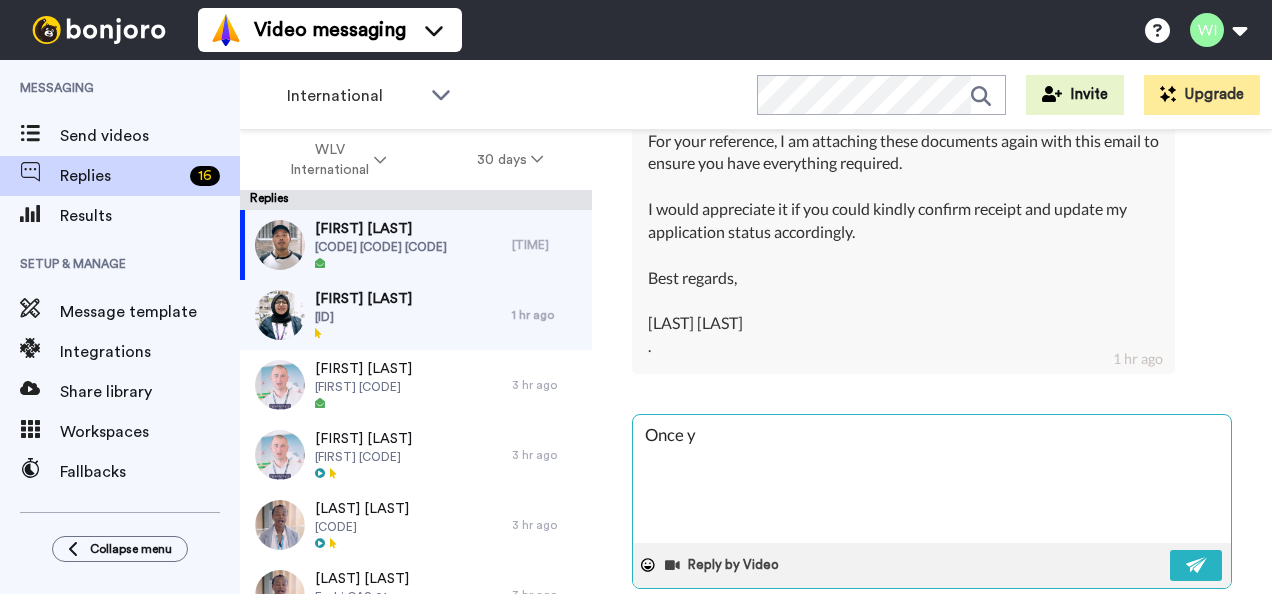 type on "x" 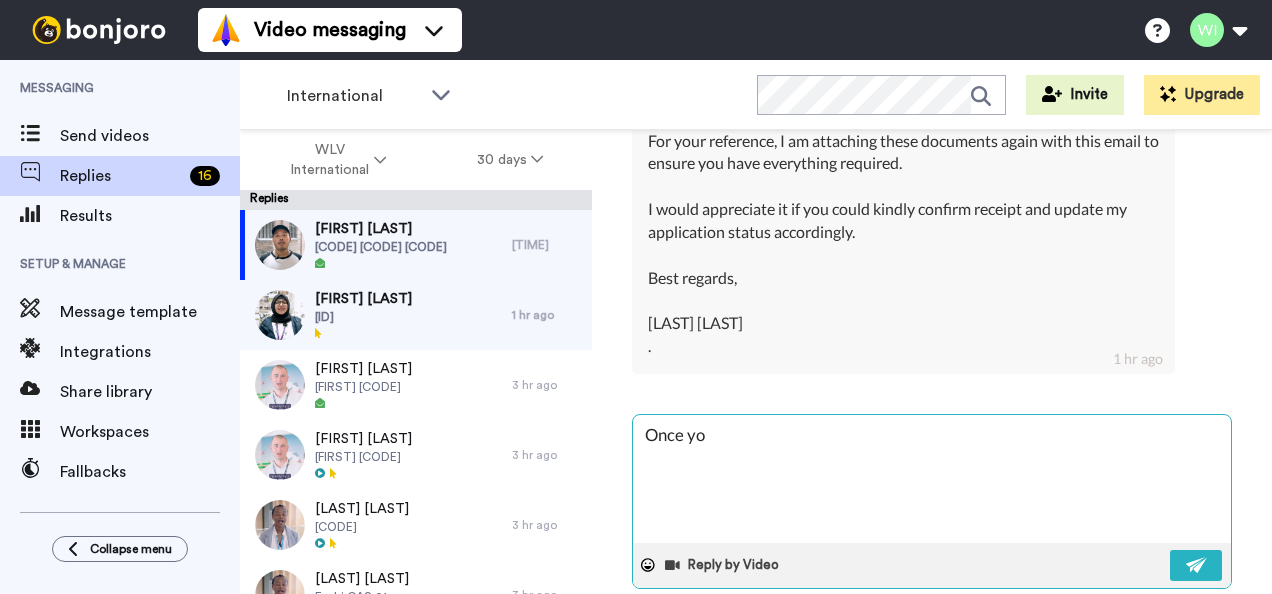 type on "x" 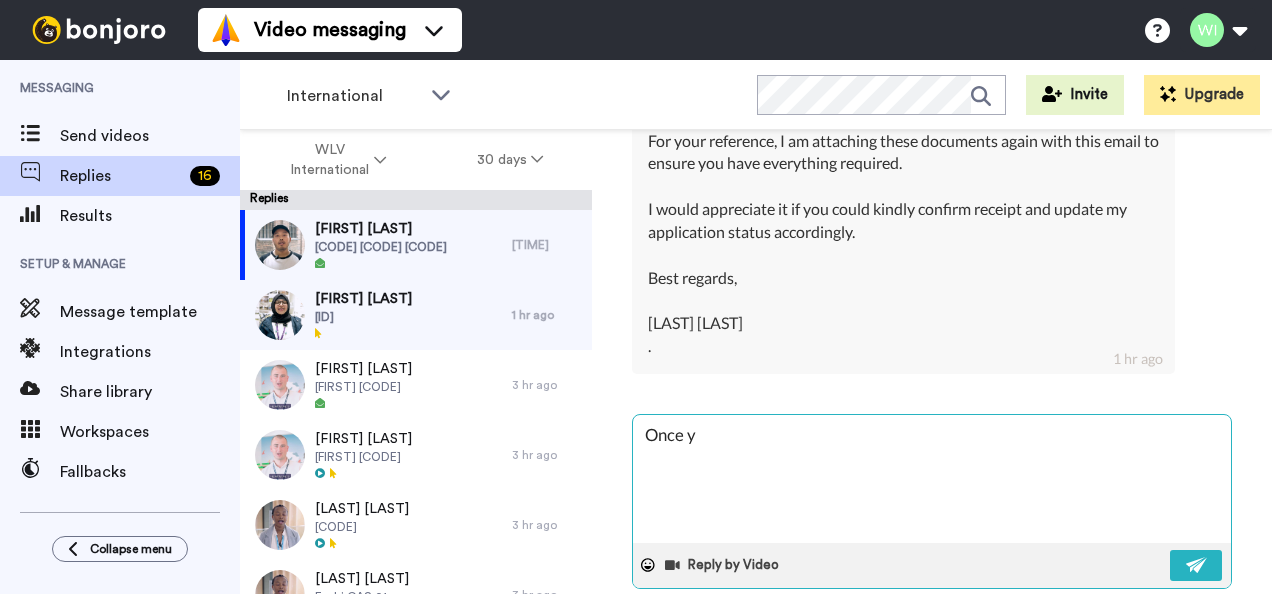 type on "x" 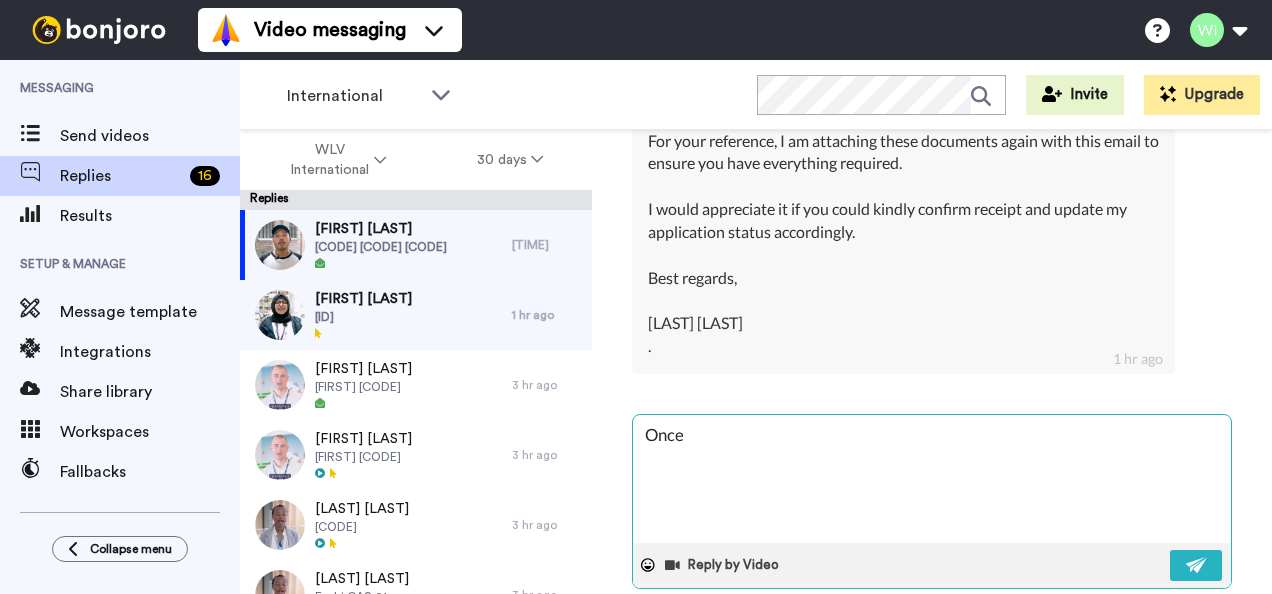 type on "x" 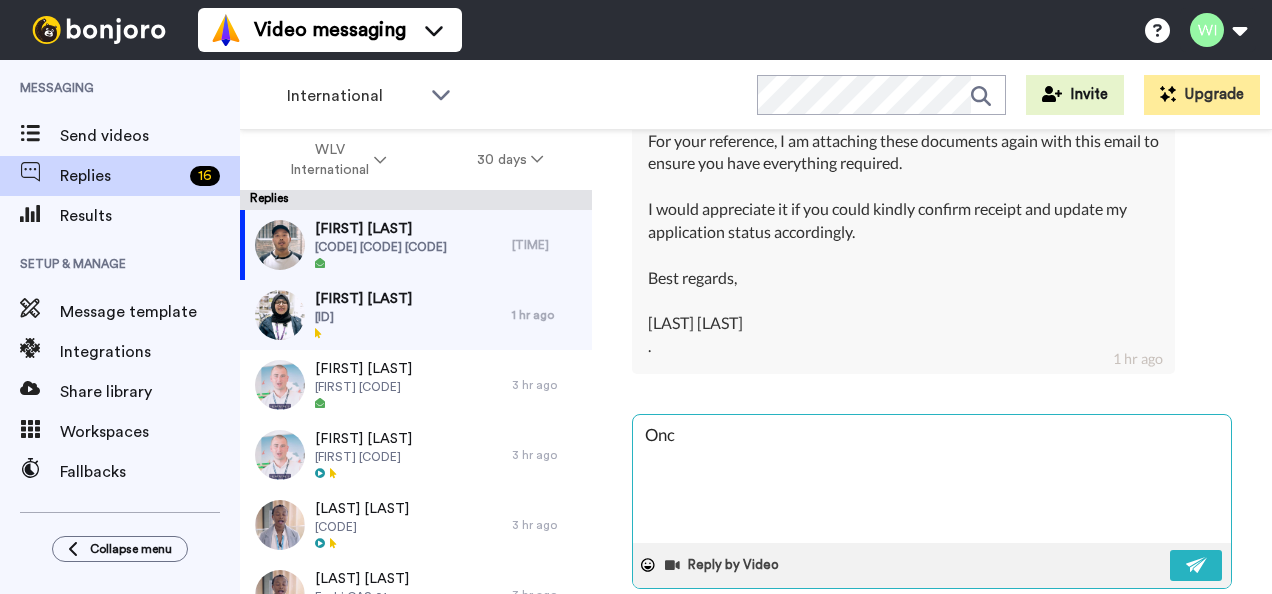 type on "x" 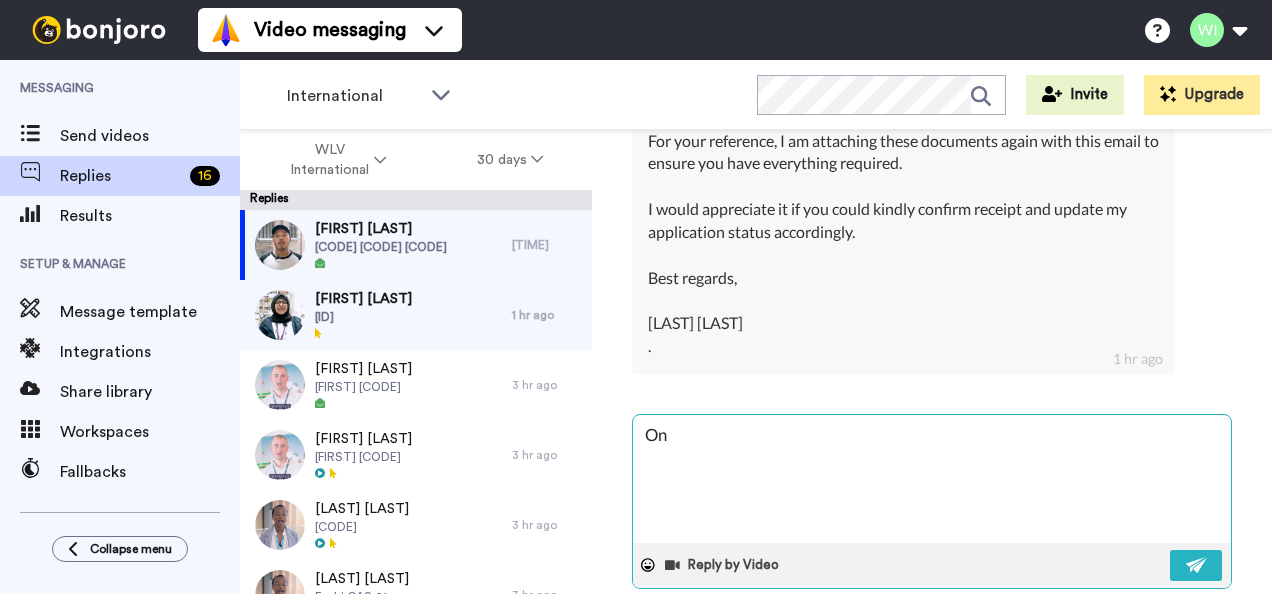 type on "x" 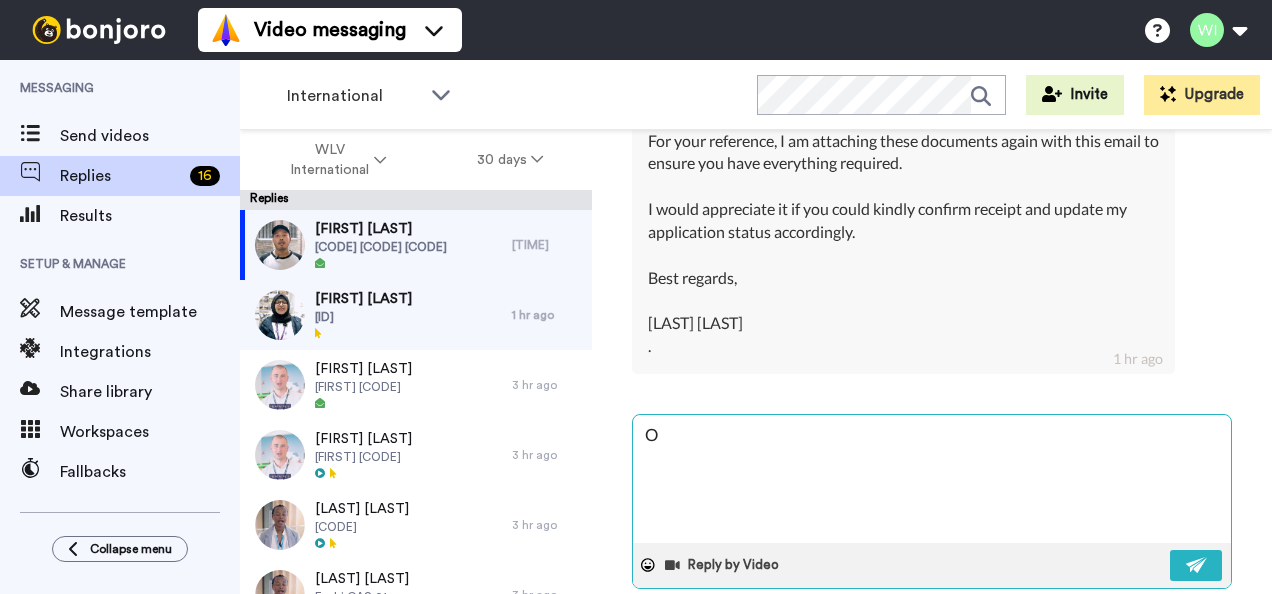 type on "x" 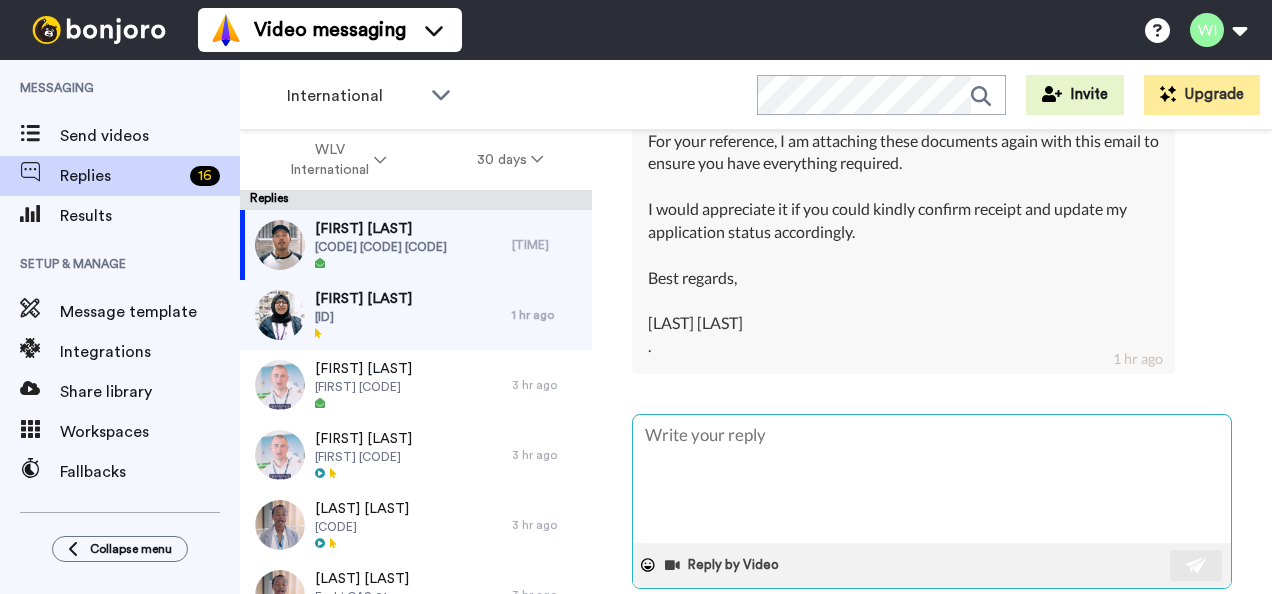 type on "x" 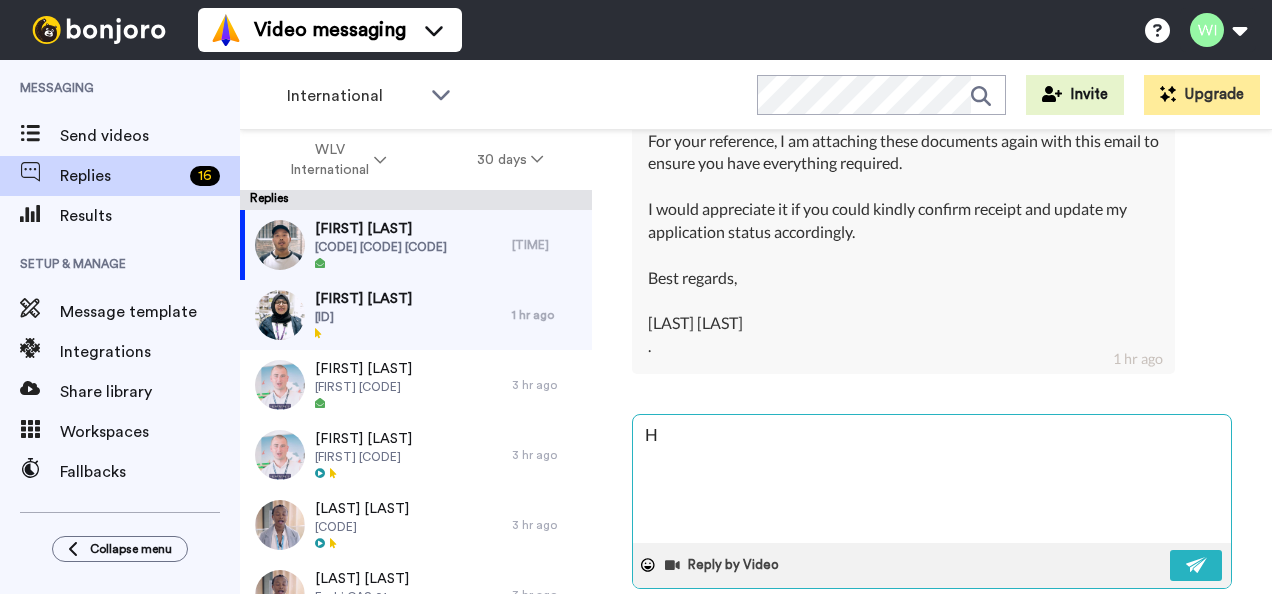 type on "x" 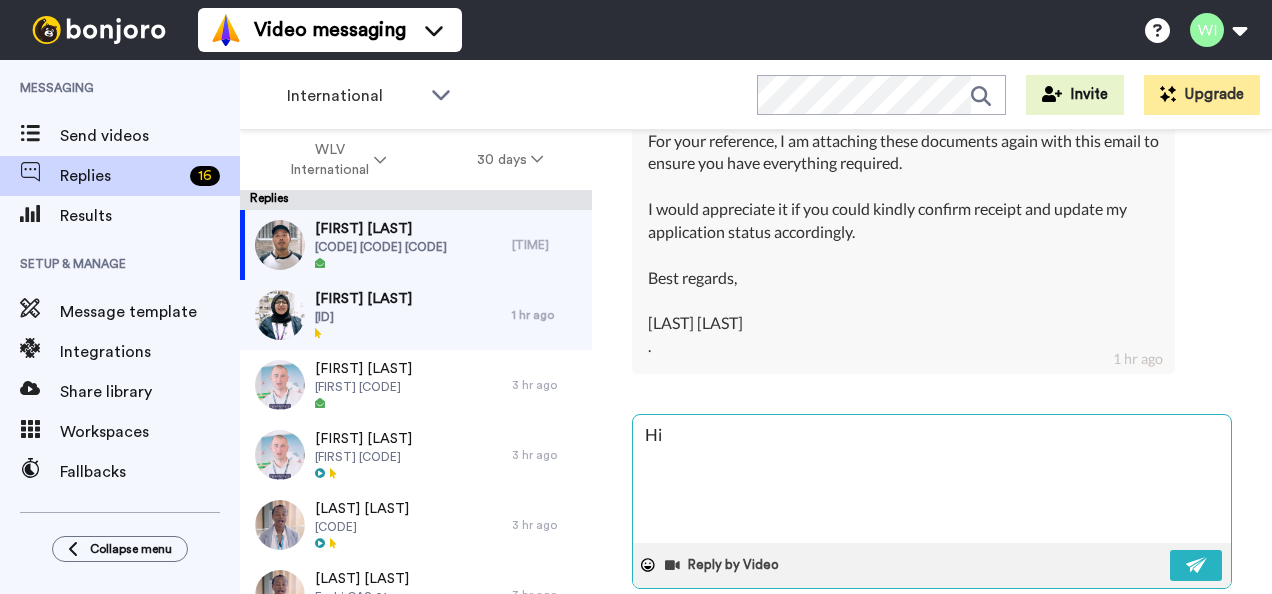 type on "x" 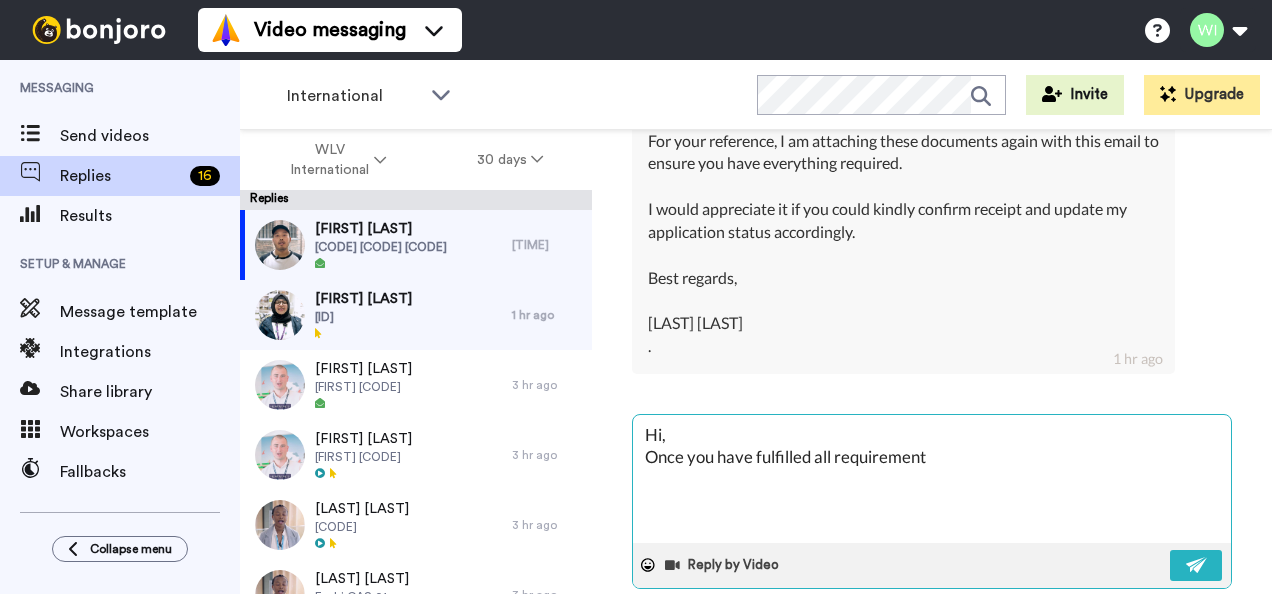 click on "Hi,
Once you have fulfilled all requirement" at bounding box center [932, 479] 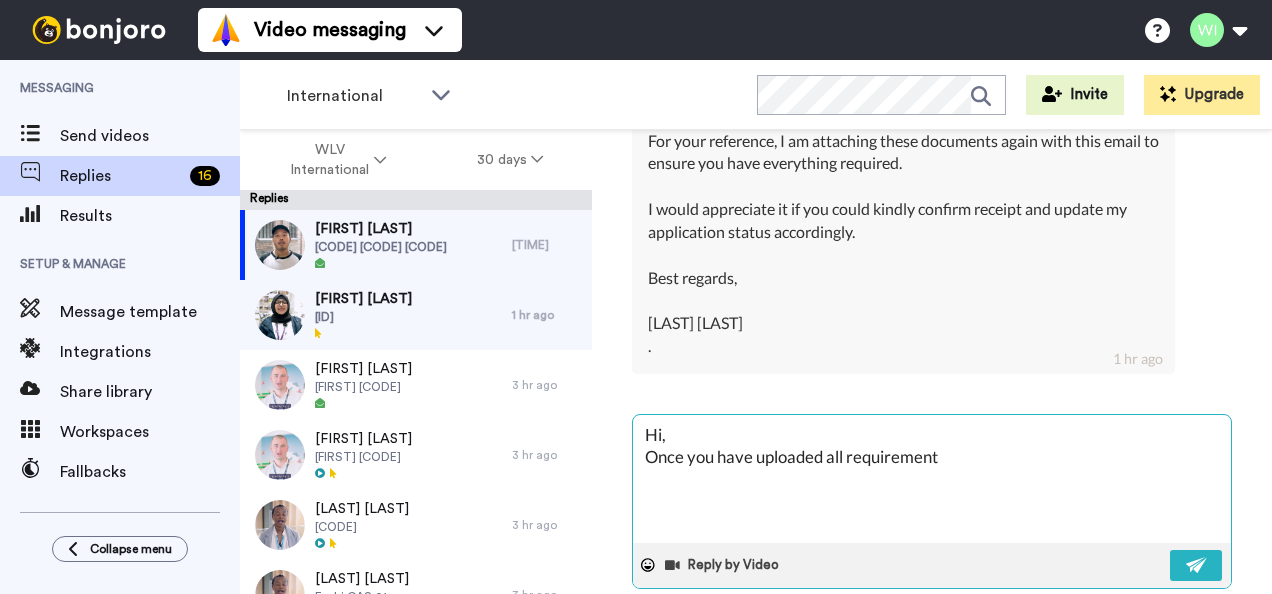 click on "Hi,
Once you have uploaded all requirement" at bounding box center [932, 479] 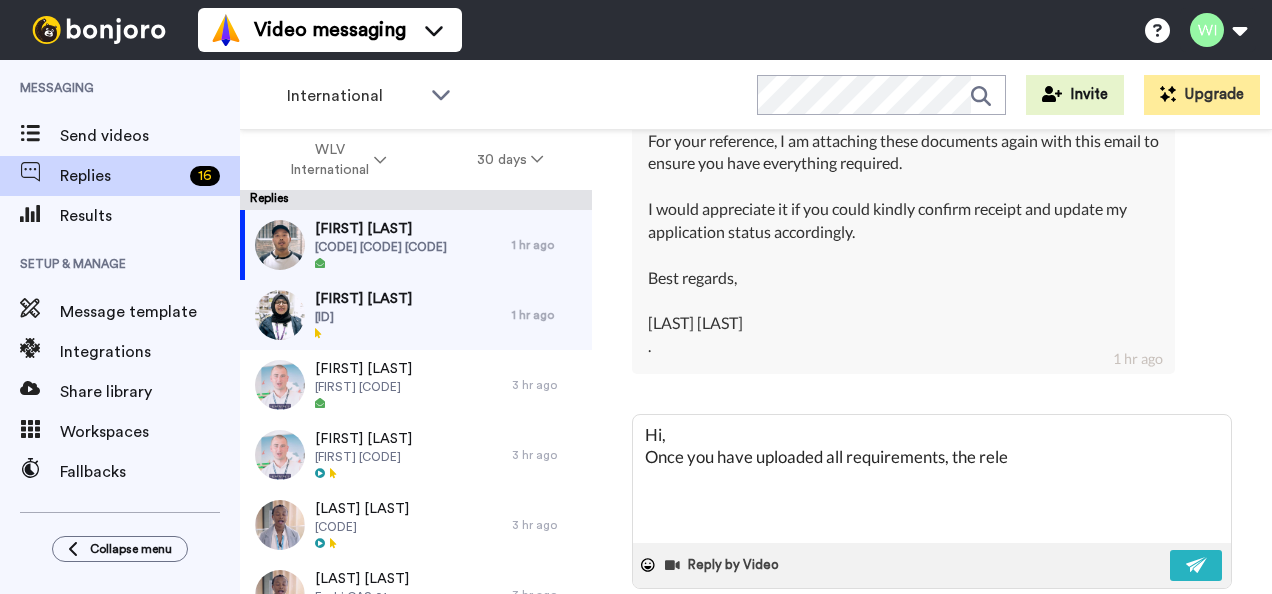 click on "Dear Admissions Team, Thank you for your email. I would like to confirm that I have already submitted all the documents requested in my conditional offer letter. This includes the additional documents mentioned.  For clarity, please find below the list of documents I have submitted:    -    Academic Progression Statement    -    Diploma Award    -    Transcript    -    Photo of List of Document sent For your reference, I am attaching these documents again with this email to ensure you have everything required. I would appreciate it if you could kindly confirm receipt and update my application status accordingly. Best regards, [NAME]." at bounding box center [903, -31] 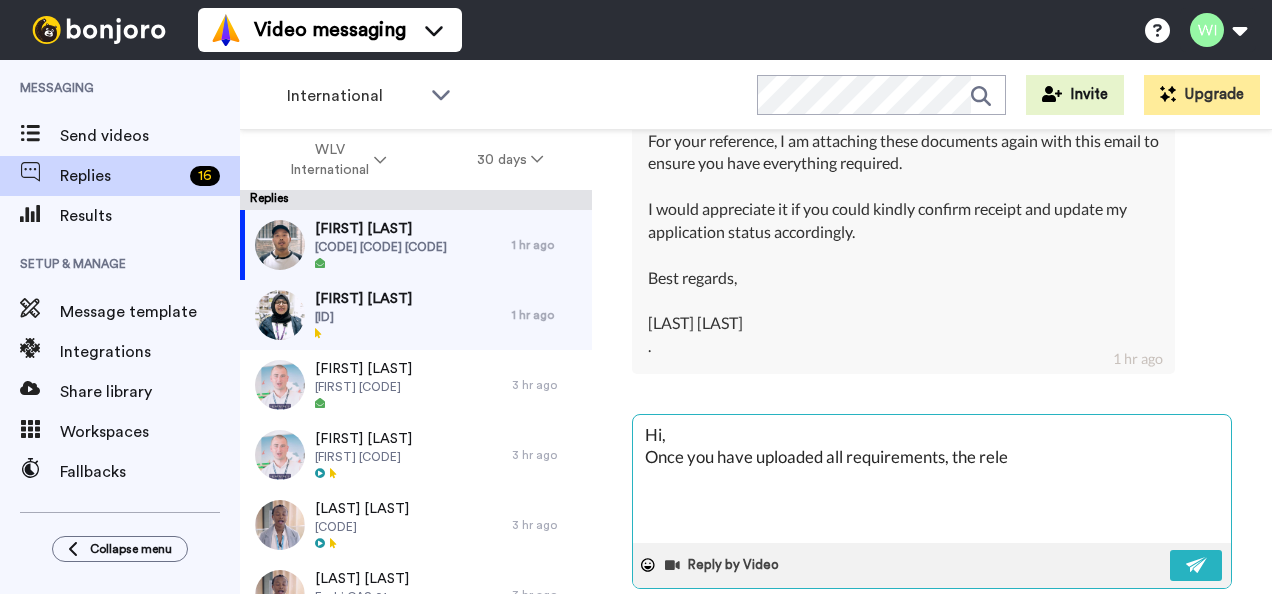 click on "Hi,
Once you have uploaded all requirements, the rele" at bounding box center (932, 479) 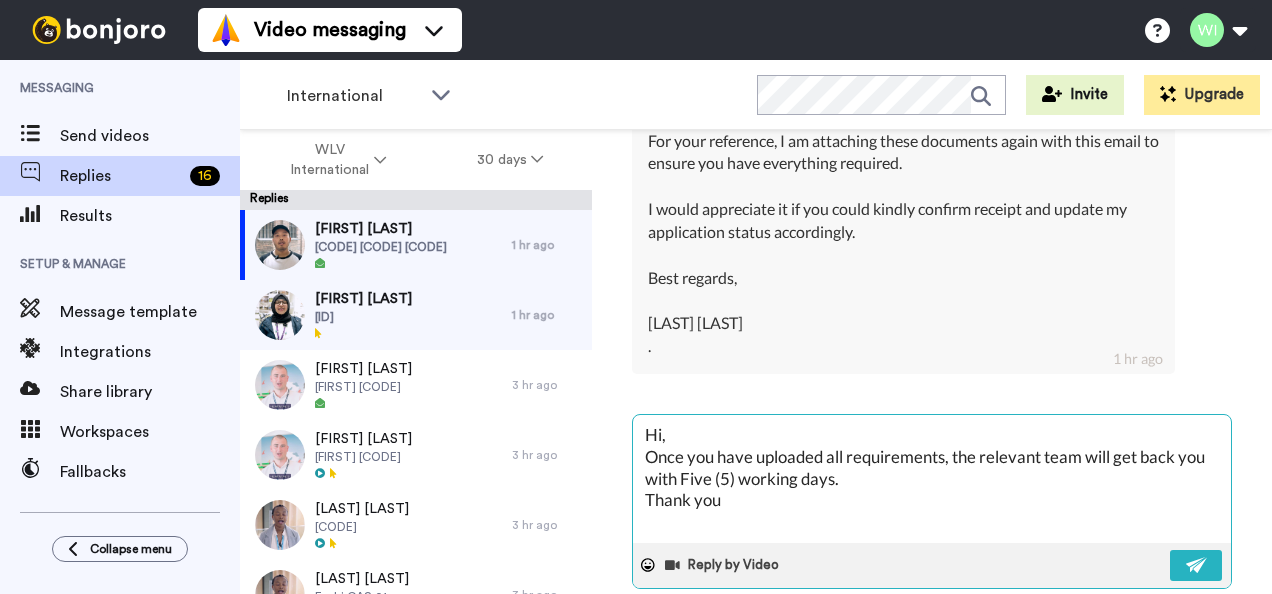 click on "Hi,
Once you have uploaded all requirements, the relevant team will get back you with Five (5) working days.
Thank you" at bounding box center (932, 479) 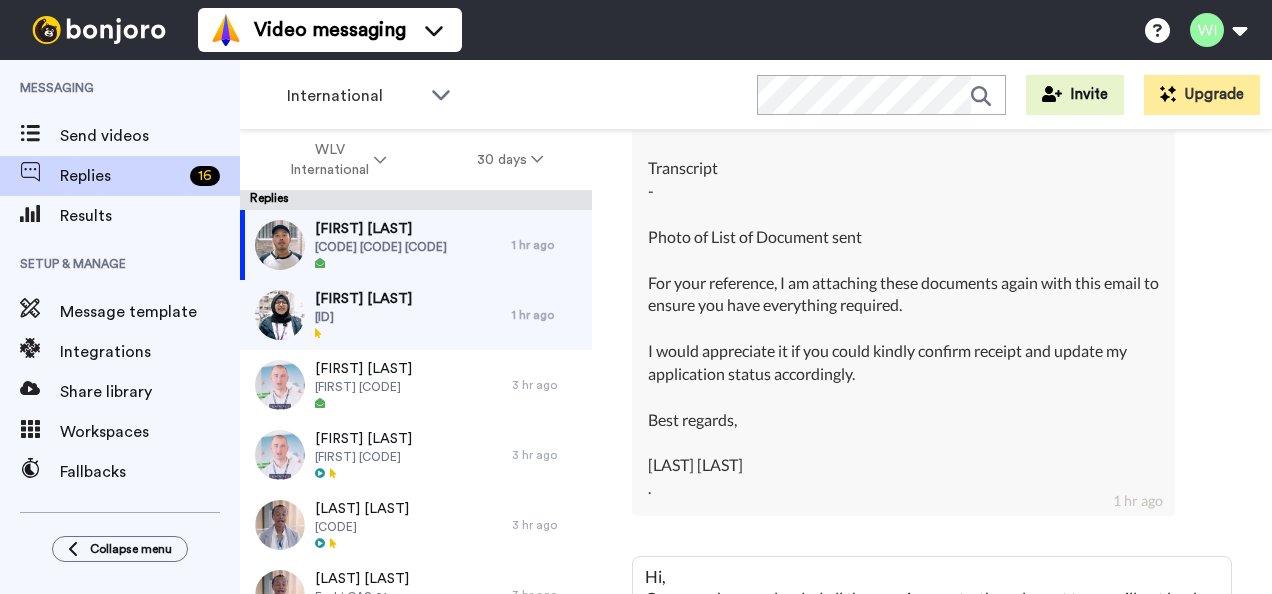 scroll, scrollTop: 1300, scrollLeft: 0, axis: vertical 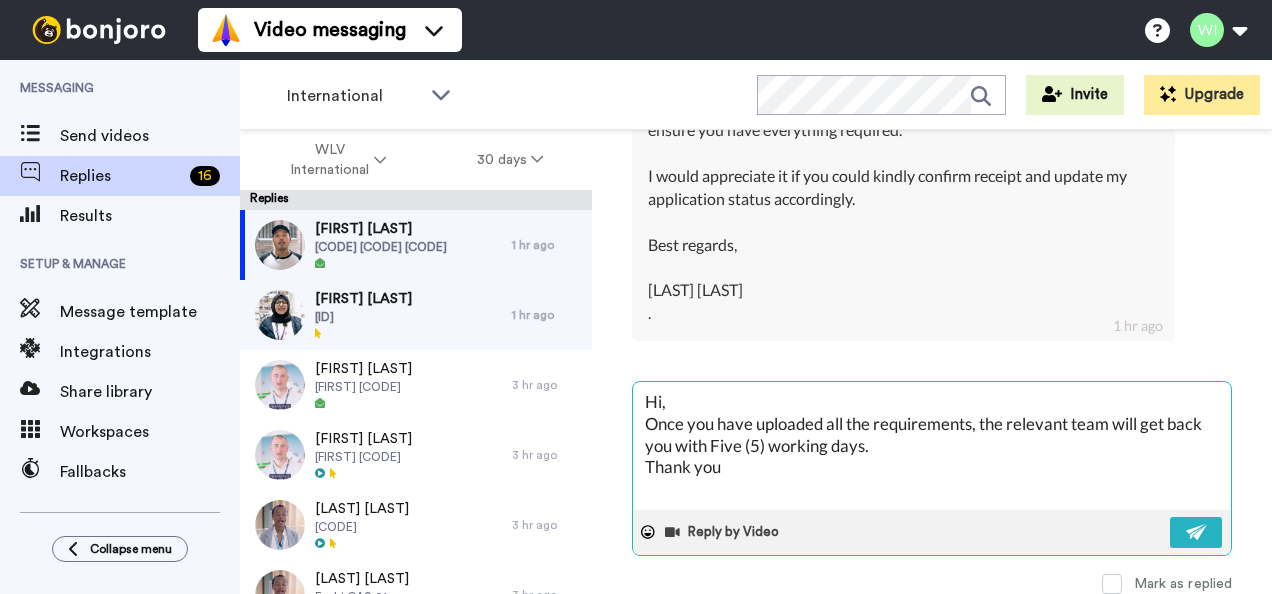 click on "Hi,
Once you have uploaded all the requirements, the relevant team will get back you with Five (5) working days.
Thank you" at bounding box center [932, 446] 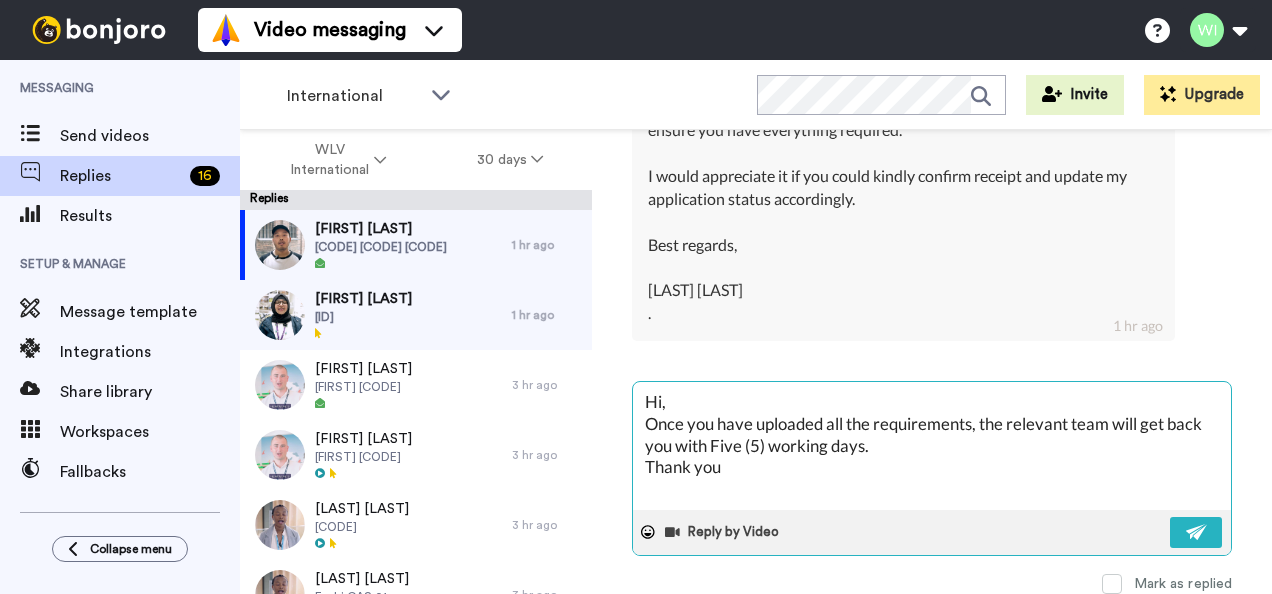 click on "Hi,
Once you have uploaded all the requirements, the relevant team will get back you with Five (5) working days.
Thank you" at bounding box center [932, 446] 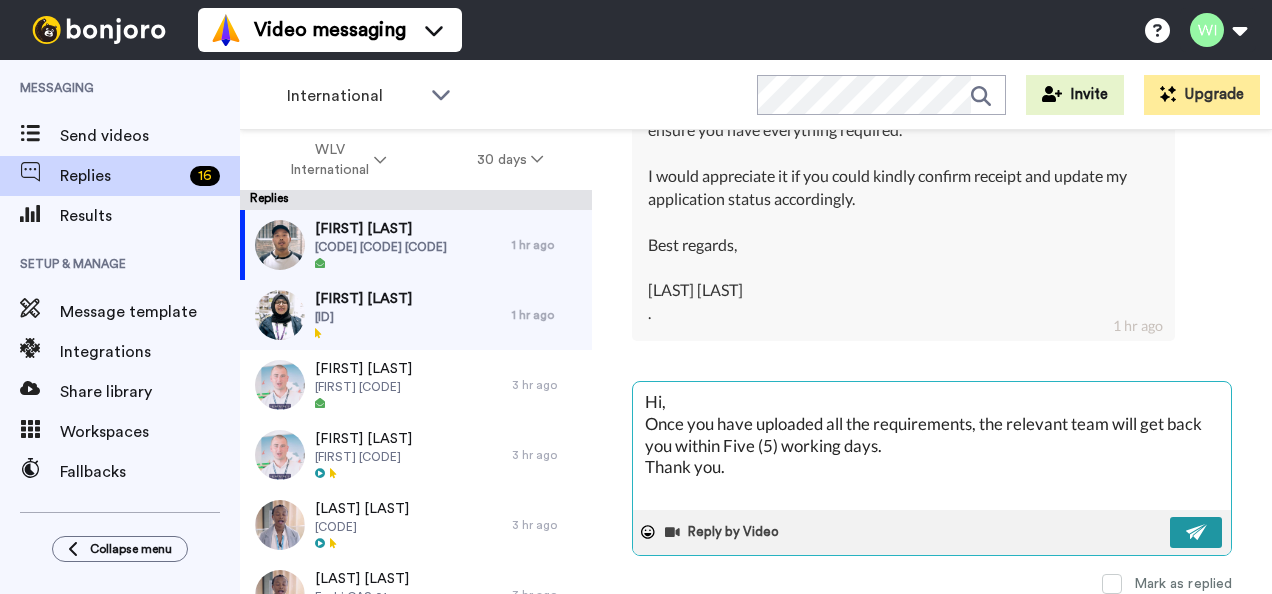 click at bounding box center [1197, 532] 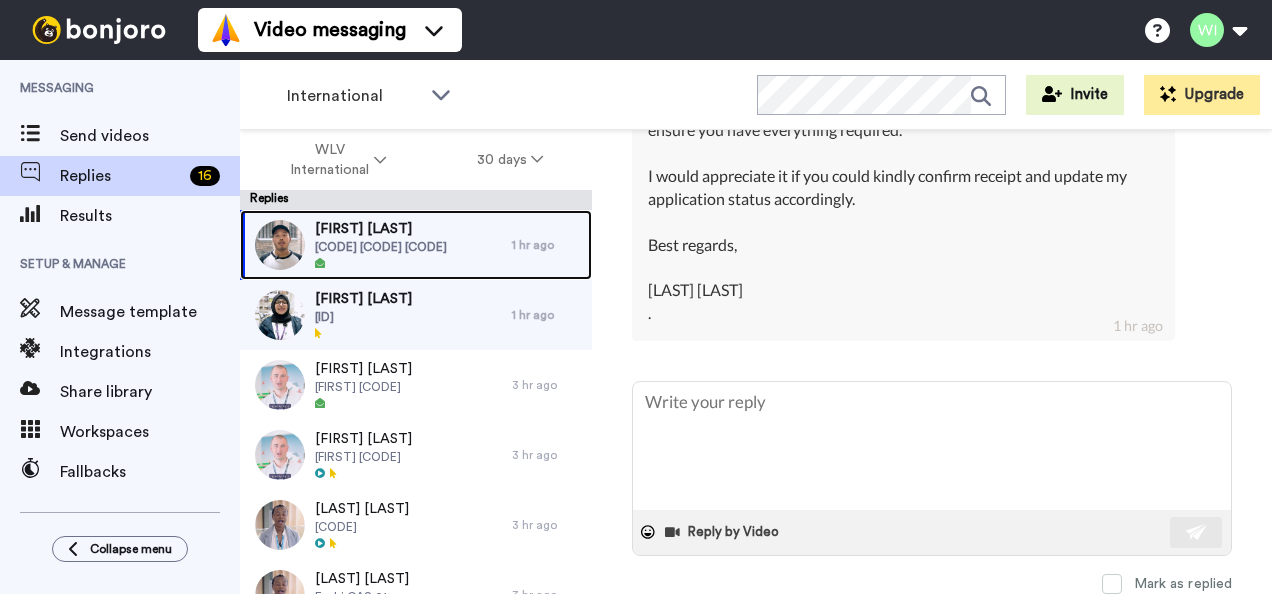 click on "[FIRST] [LAST] [CODE] [CODE] [CODE]" at bounding box center (376, 245) 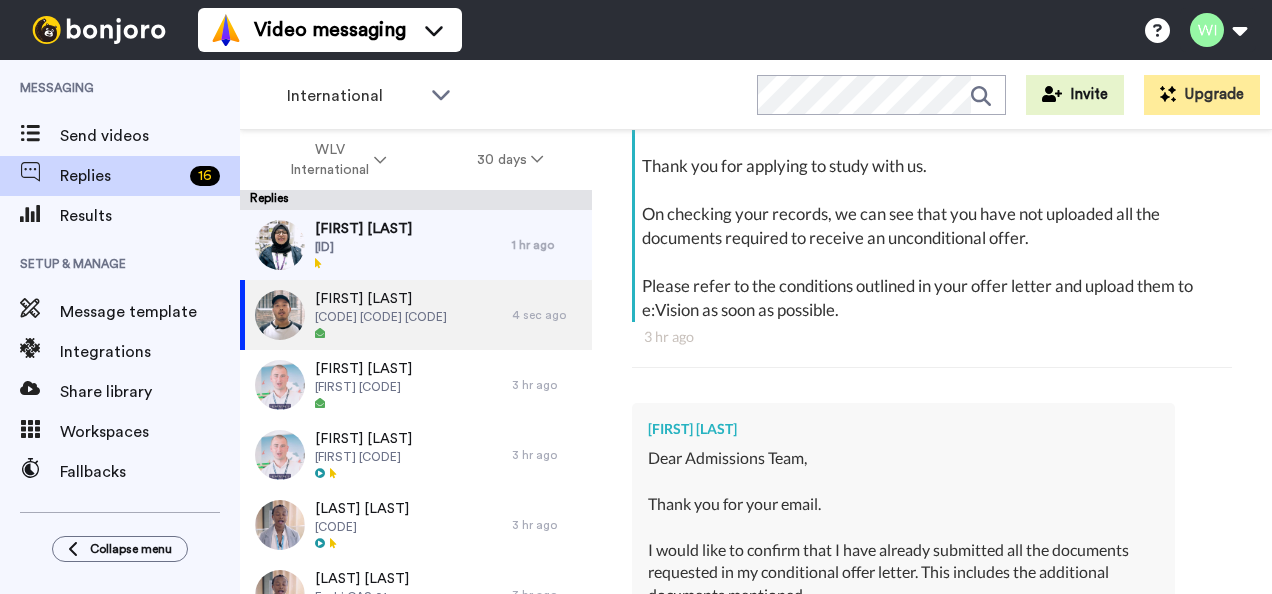scroll, scrollTop: 300, scrollLeft: 0, axis: vertical 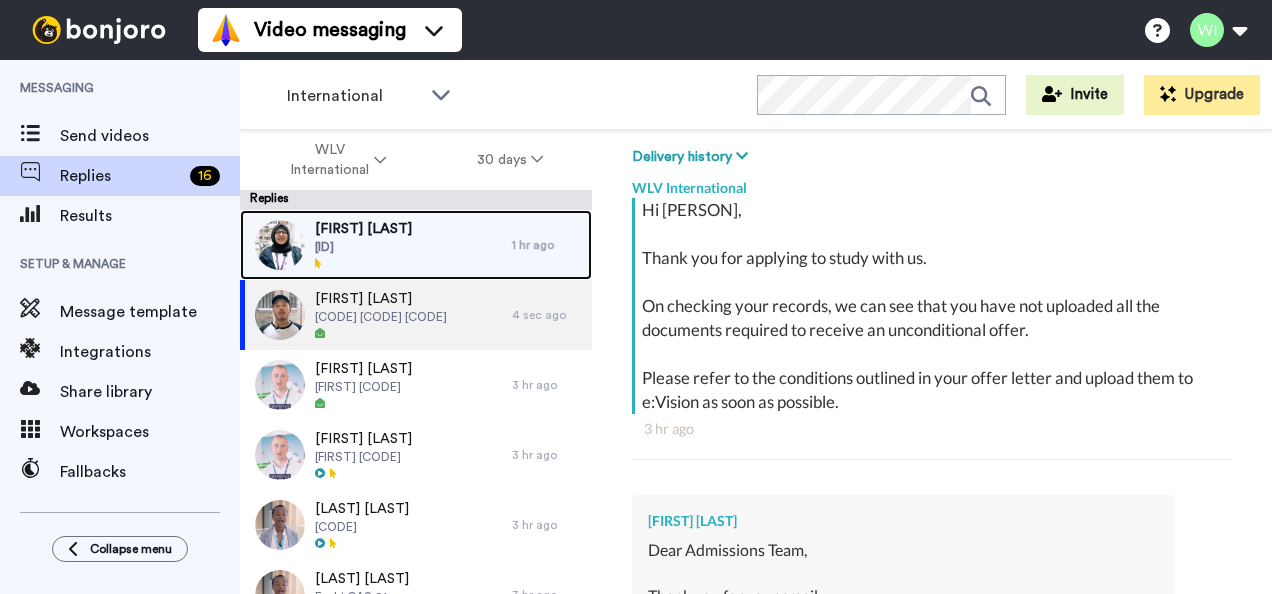 click on "[ID]" at bounding box center (363, 247) 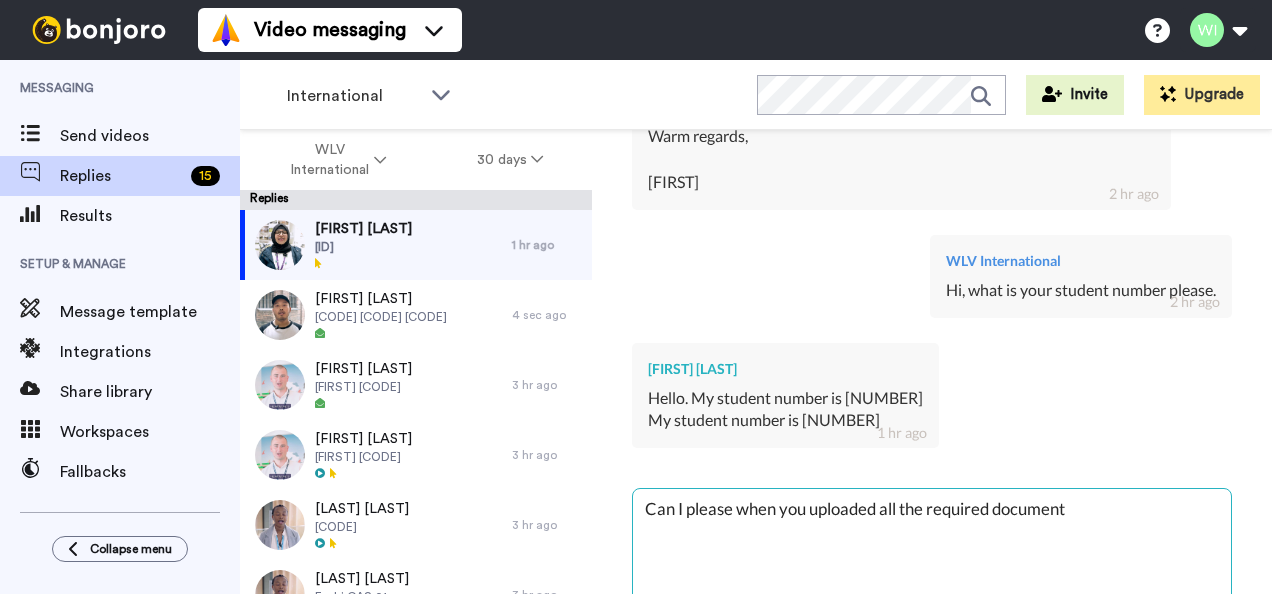 scroll, scrollTop: 1013, scrollLeft: 0, axis: vertical 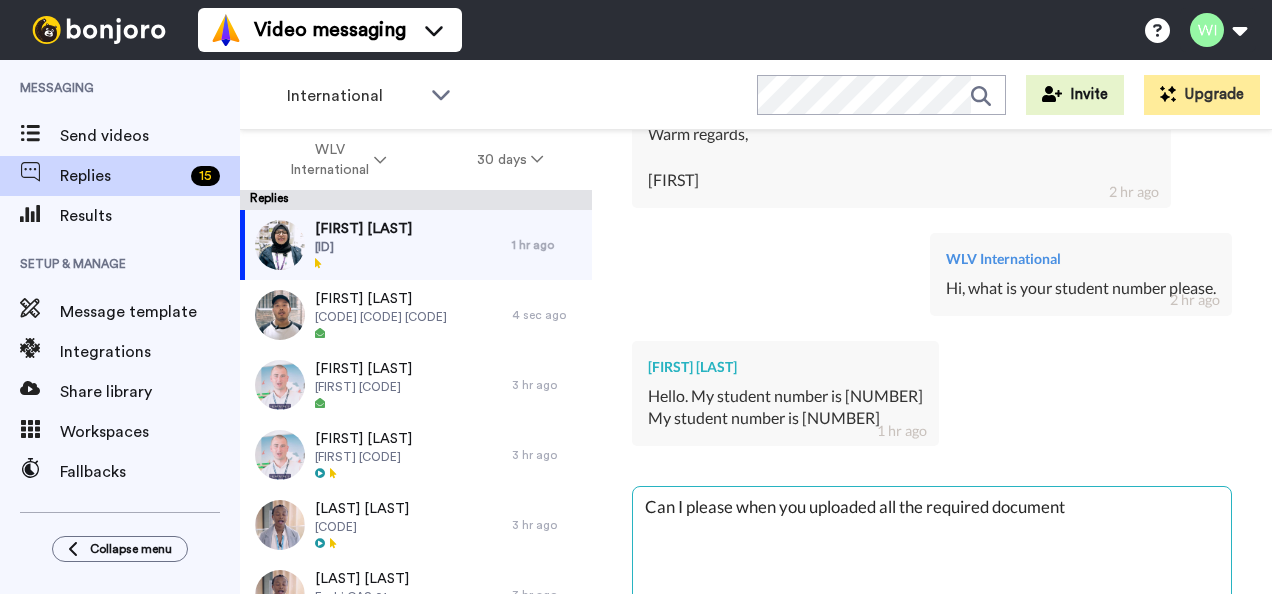 click on "Can I please when you uploaded all the required document" at bounding box center [932, 551] 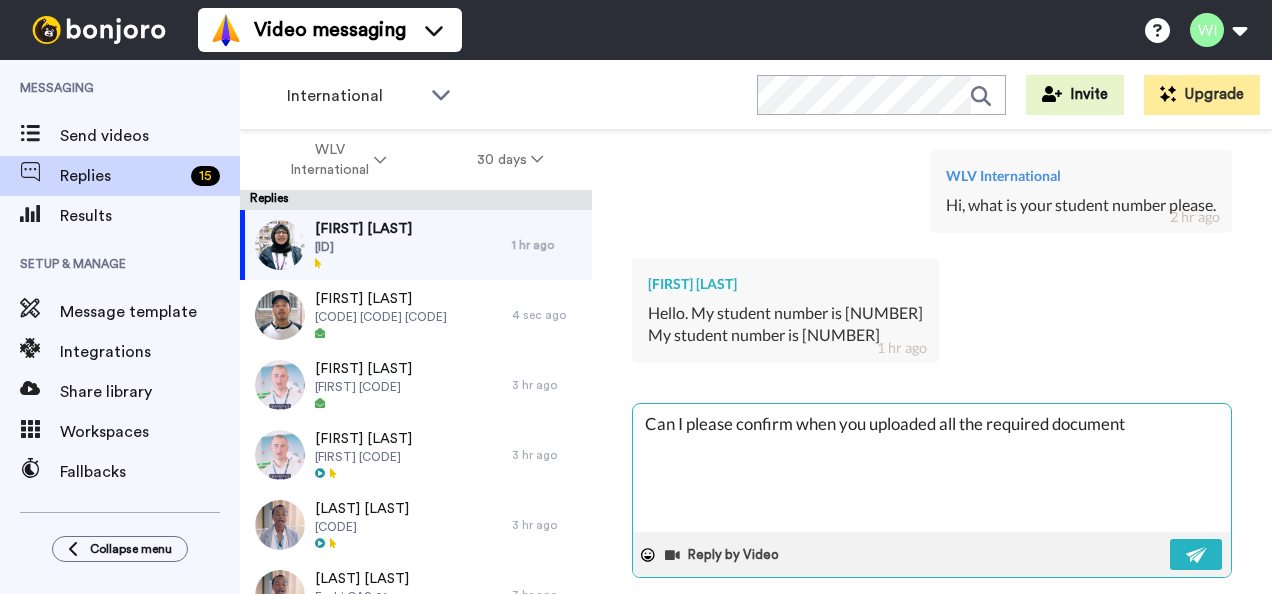 scroll, scrollTop: 1128, scrollLeft: 0, axis: vertical 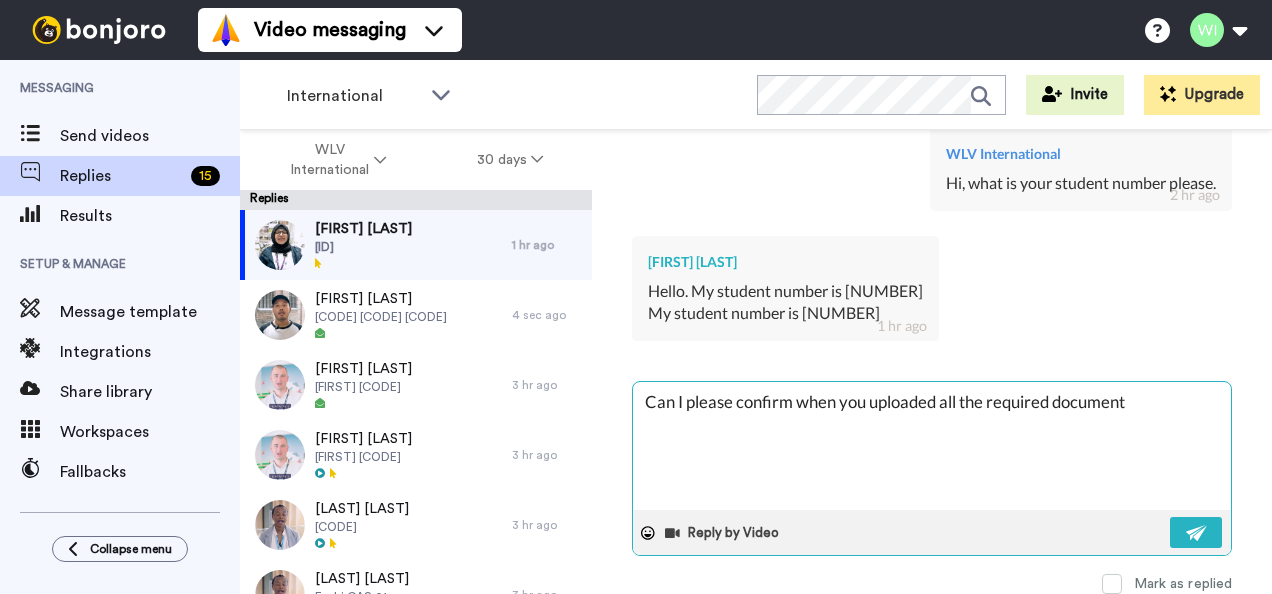 click on "Can I please confirm when you uploaded all the required document" at bounding box center [932, 446] 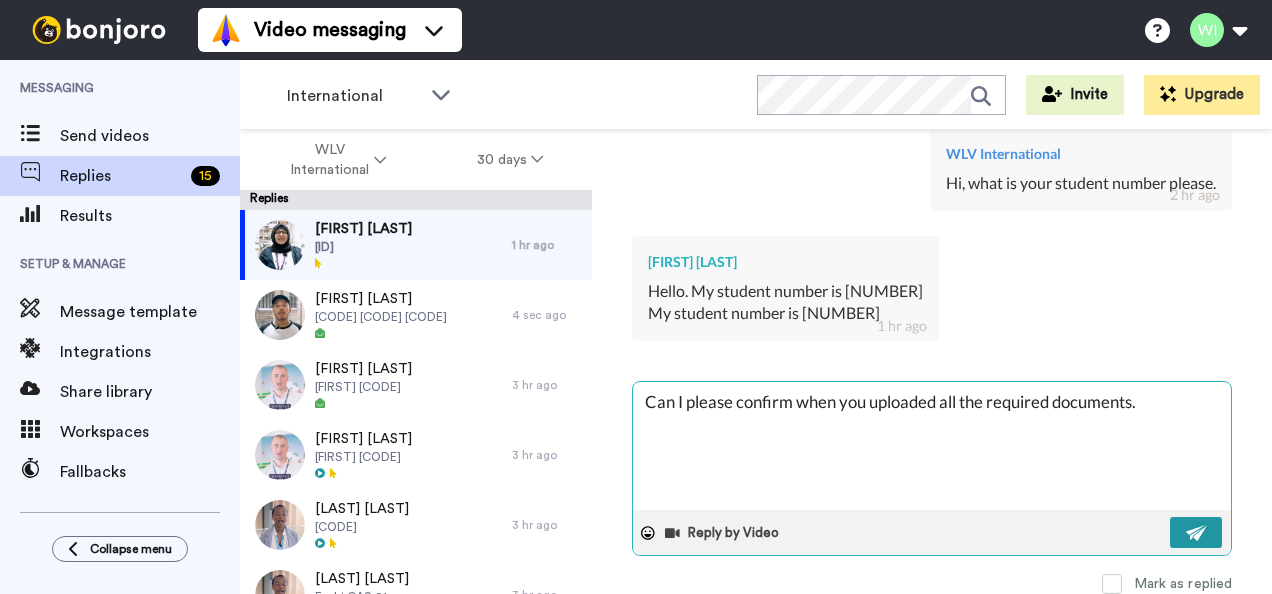 click at bounding box center [1196, 532] 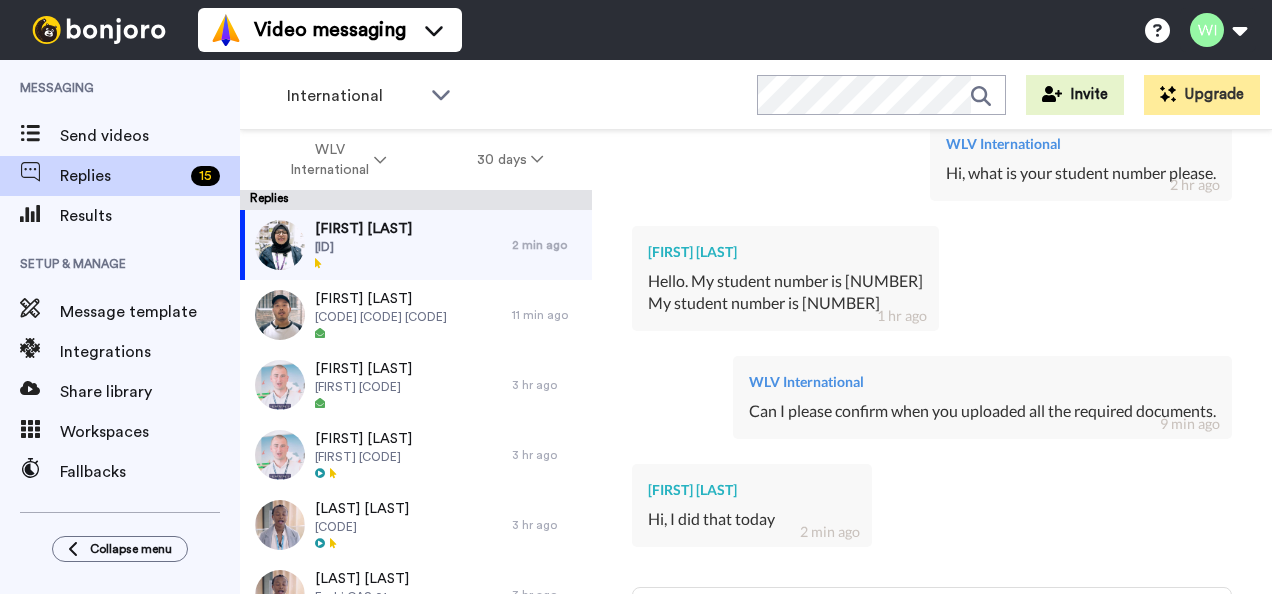 click on "WLV International Hi Baffour, Thank you for applying to study with us. On checking your records, we can see that you have not uploaded all the documents required to receive an unconditional offer. Please refer to the conditions outlined in your offer letter and upload them to e:Vision as soon as possible. 4 hr ago Baffour OtibuAddo Dear Team, Thank you for your message. I would like to kindly inform you that I have already uploaded all the documents required to meet the conditions of my offer. I would be grateful if you could review my submission on e:Vision and advise if anything remains outstanding. Please let me know if there are any further steps I need to complete. Thank you for your support. Warm regards, Baffour 3 hr ago WLV International Hi, what is your student number please. 2 hr ago Baffour OtibuAddo Hello. My student number is [NUMBER] My student number is [NUMBER] 1 hr ago WLV International Can I please confirm when you uploaded all the required documents. 9 min ago Baffour OtibuAddo 2 min ago" at bounding box center (932, -37) 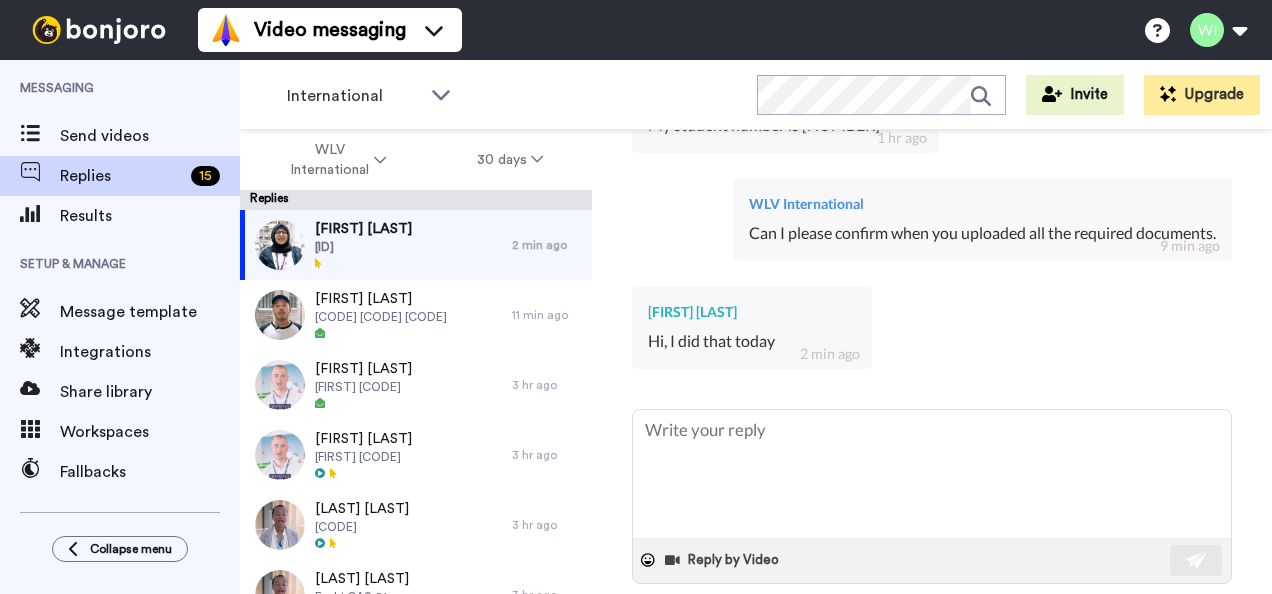 scroll, scrollTop: 1343, scrollLeft: 0, axis: vertical 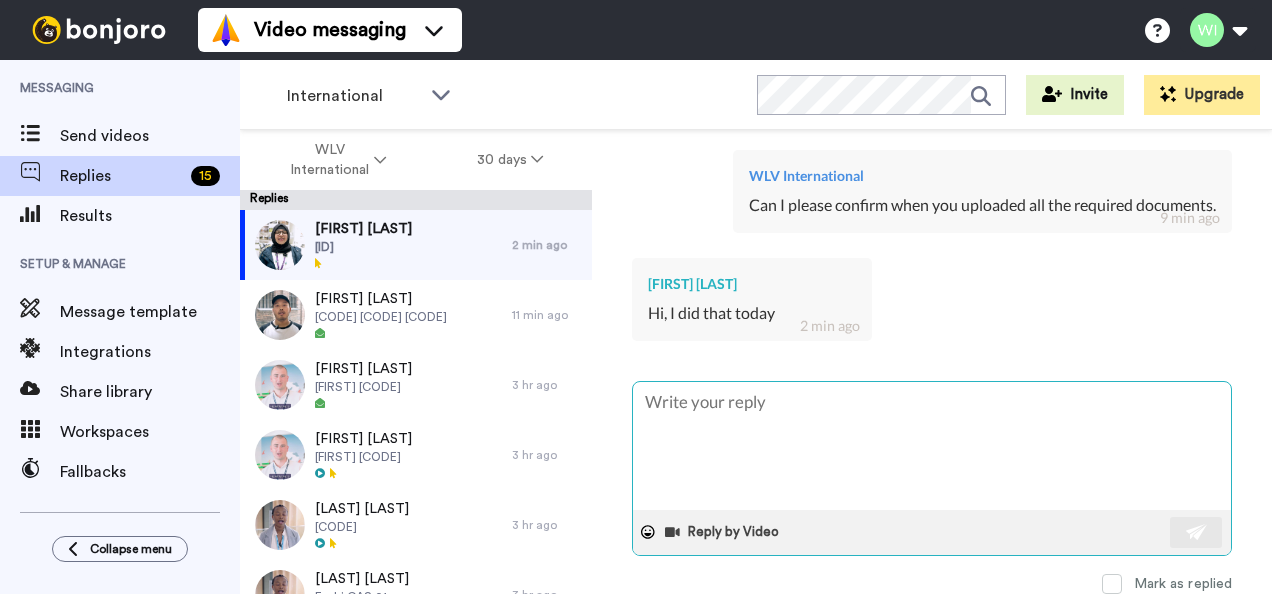 click at bounding box center (932, 446) 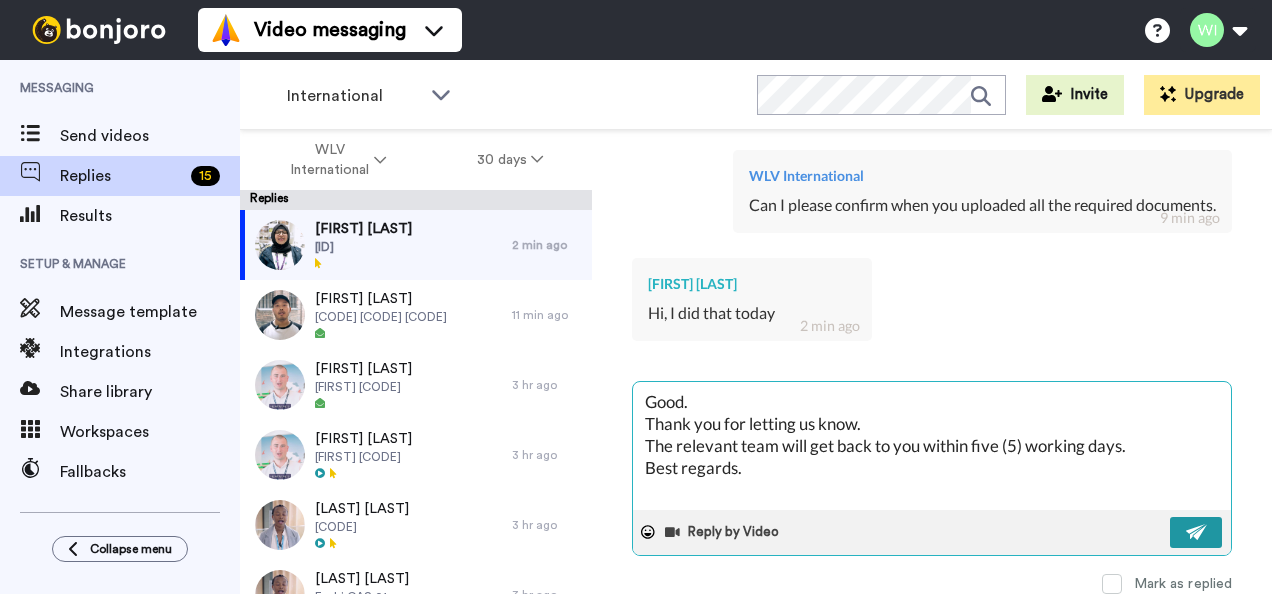 click at bounding box center [1197, 532] 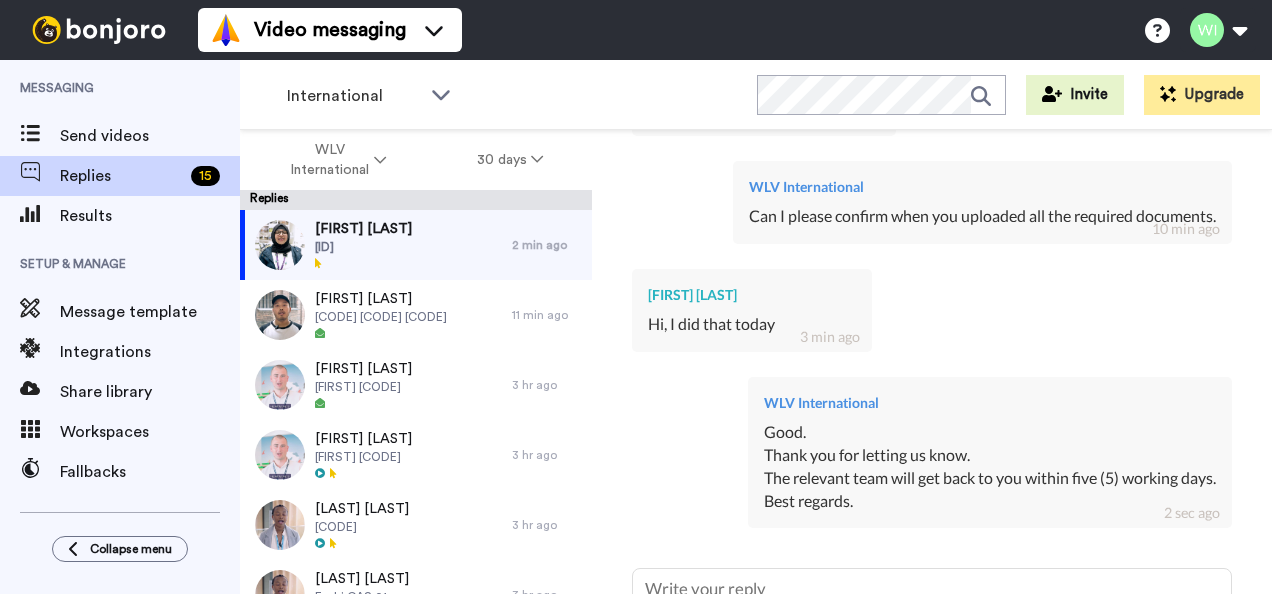 scroll, scrollTop: 1487, scrollLeft: 0, axis: vertical 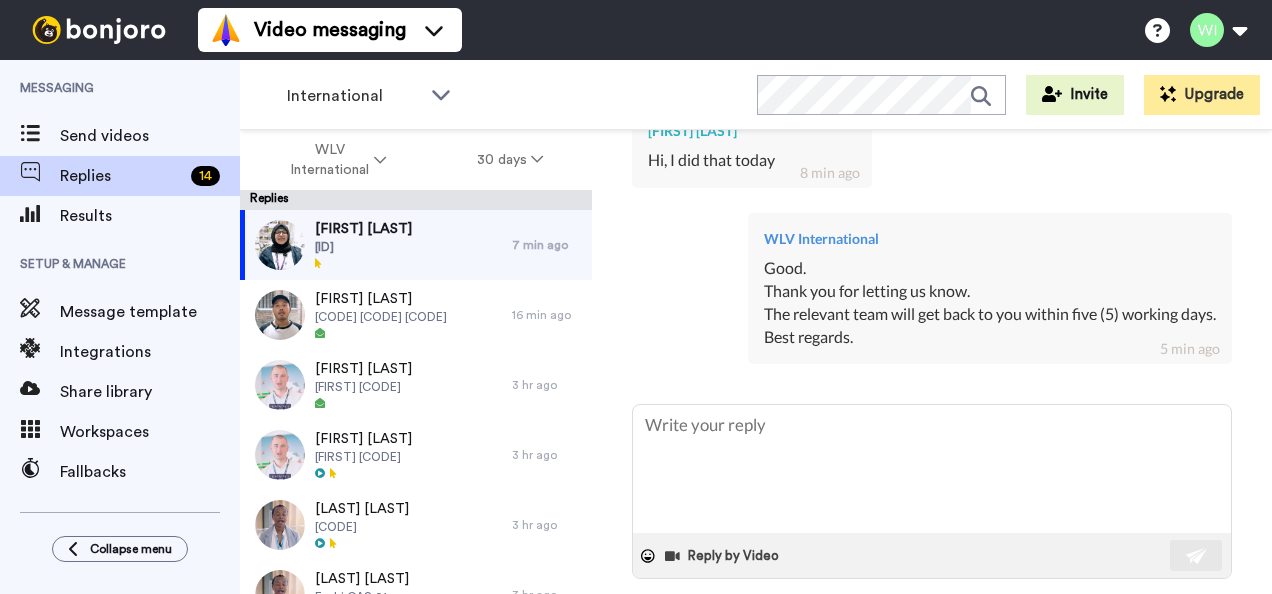 click on "WLV International Good.  Thank you for letting us know. The relevant team will get back to you within five (5) working days. Best regards. 5 min ago" at bounding box center (932, 286) 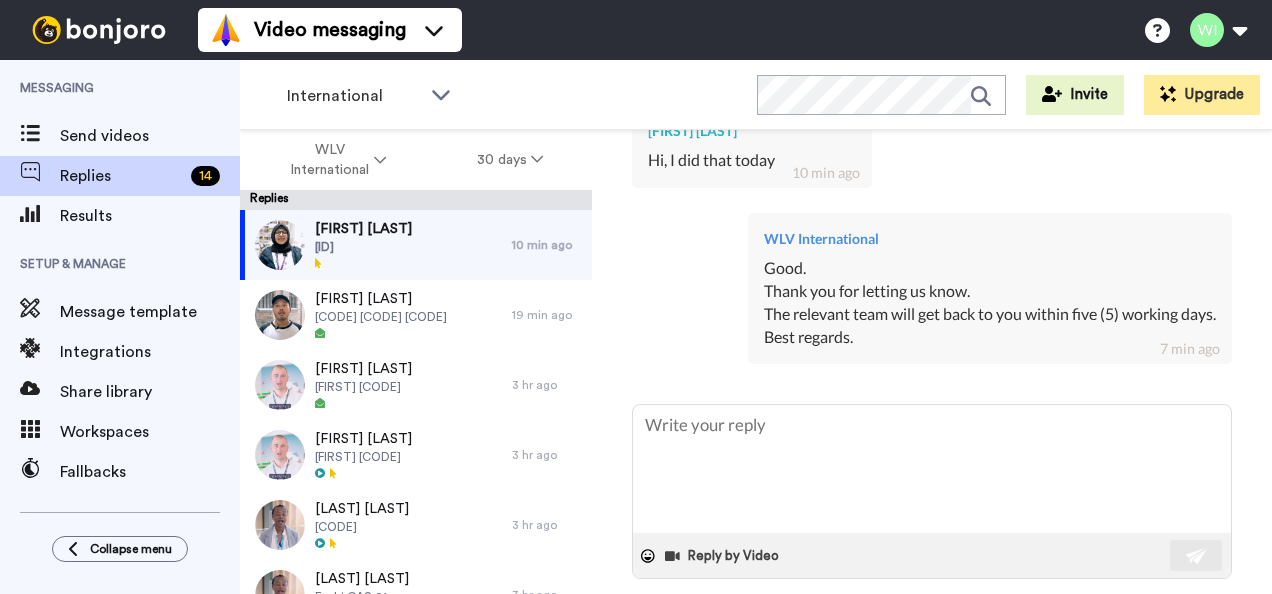 scroll, scrollTop: 1520, scrollLeft: 0, axis: vertical 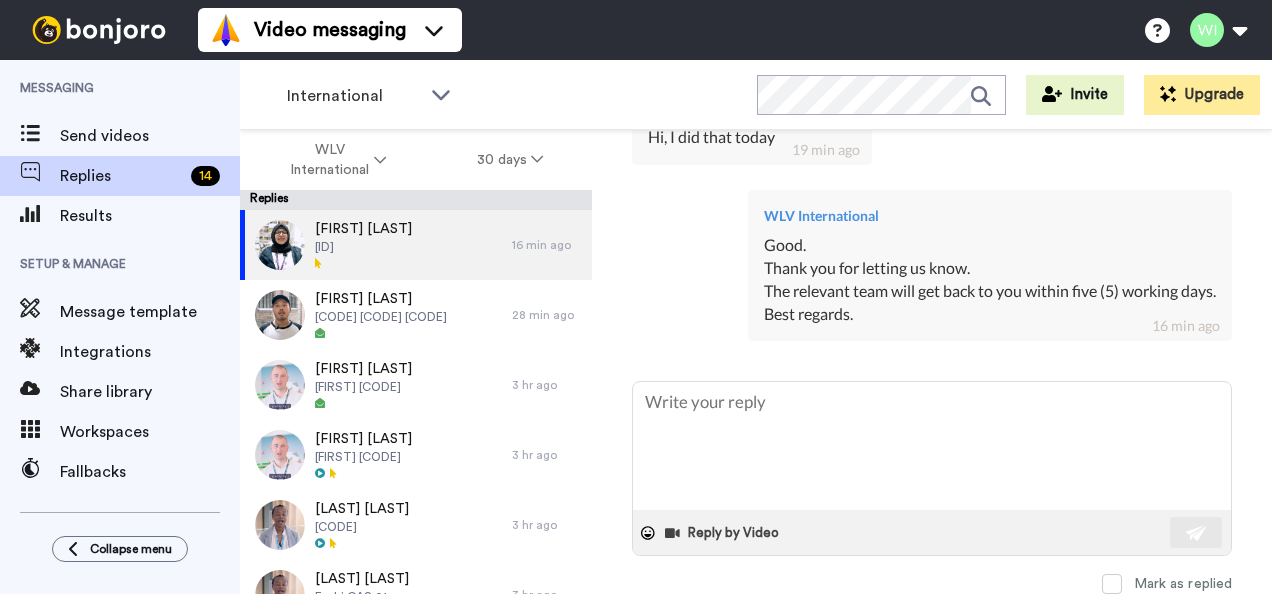 click on "International WORKSPACES View all All Default Task List Default International + Add a new workspace
Invite Upgrade" at bounding box center (756, 95) 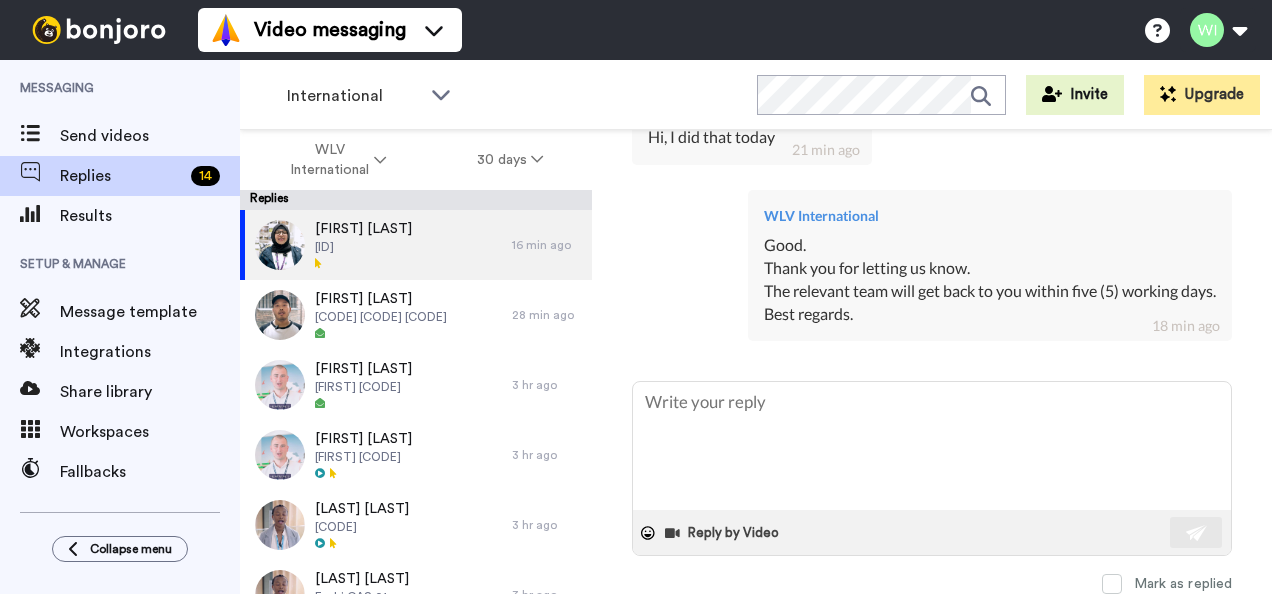 click on "WLV International Good.  Thank you for letting us know. The relevant team will get back to you within five (5) working days. Best regards. 18 min ago" at bounding box center (932, 263) 